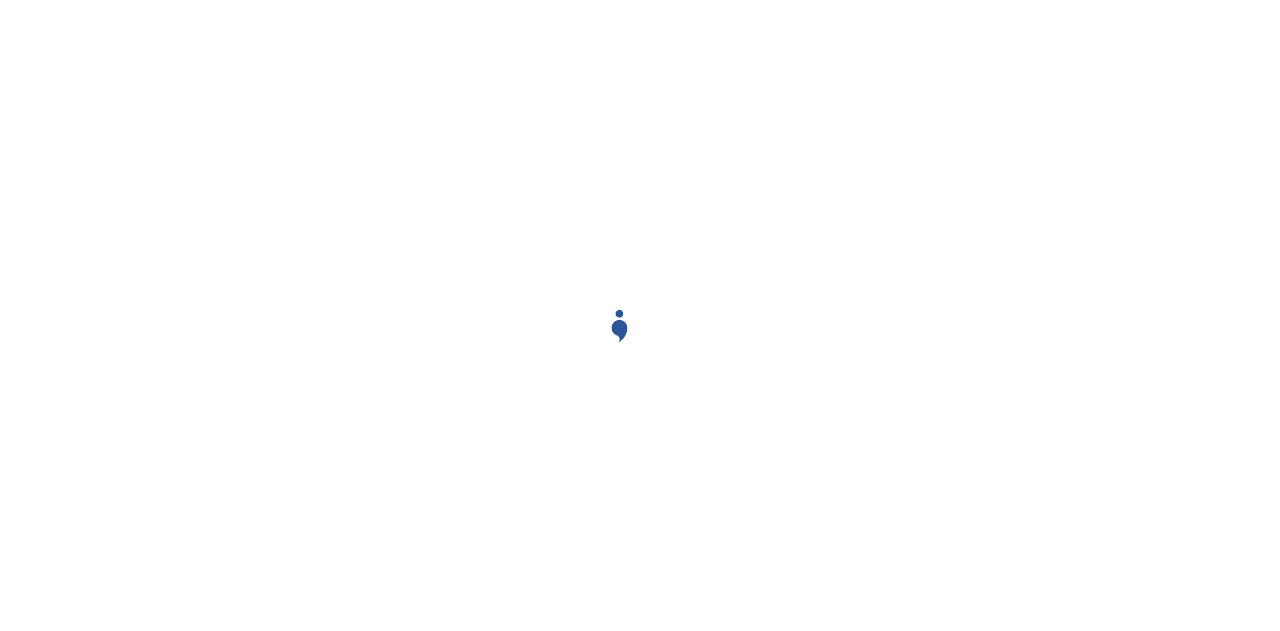 scroll, scrollTop: 0, scrollLeft: 0, axis: both 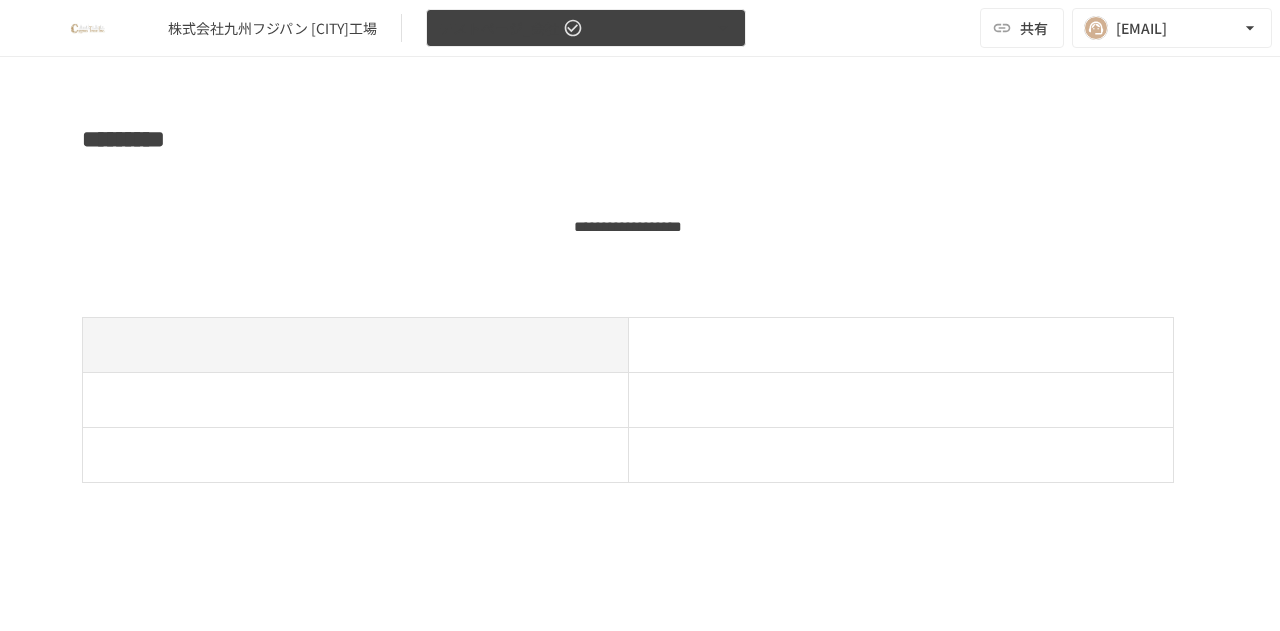 click on "テストページ_会社" at bounding box center [499, 28] 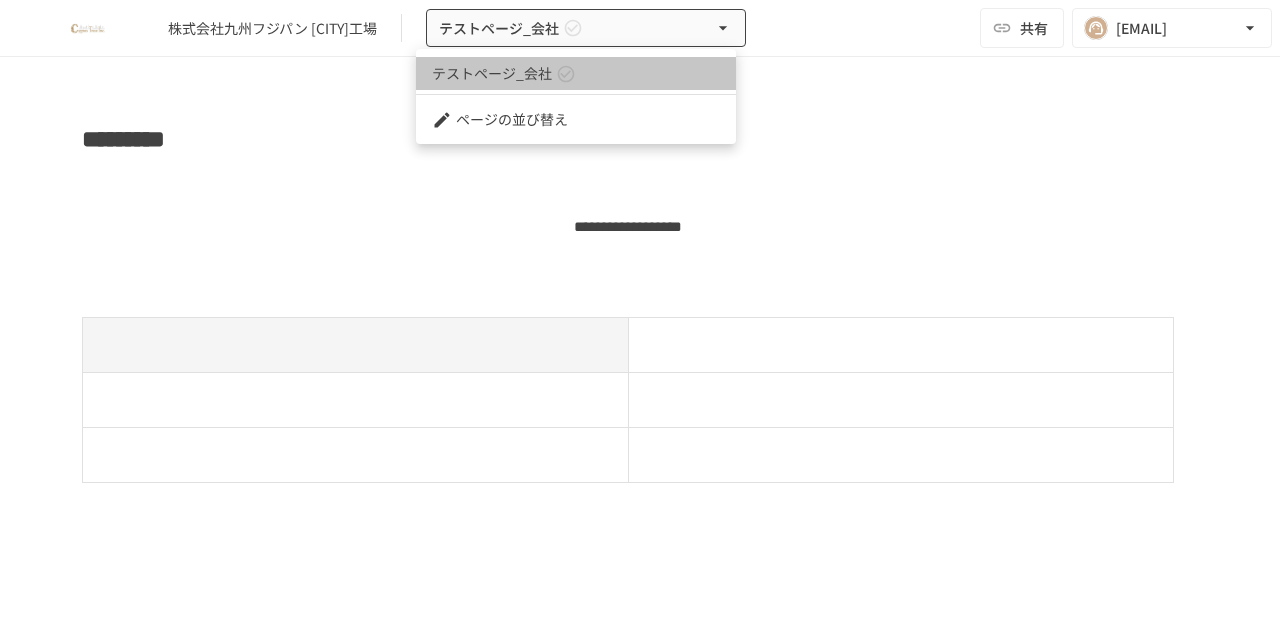 click on "テストページ_会社" at bounding box center (492, 73) 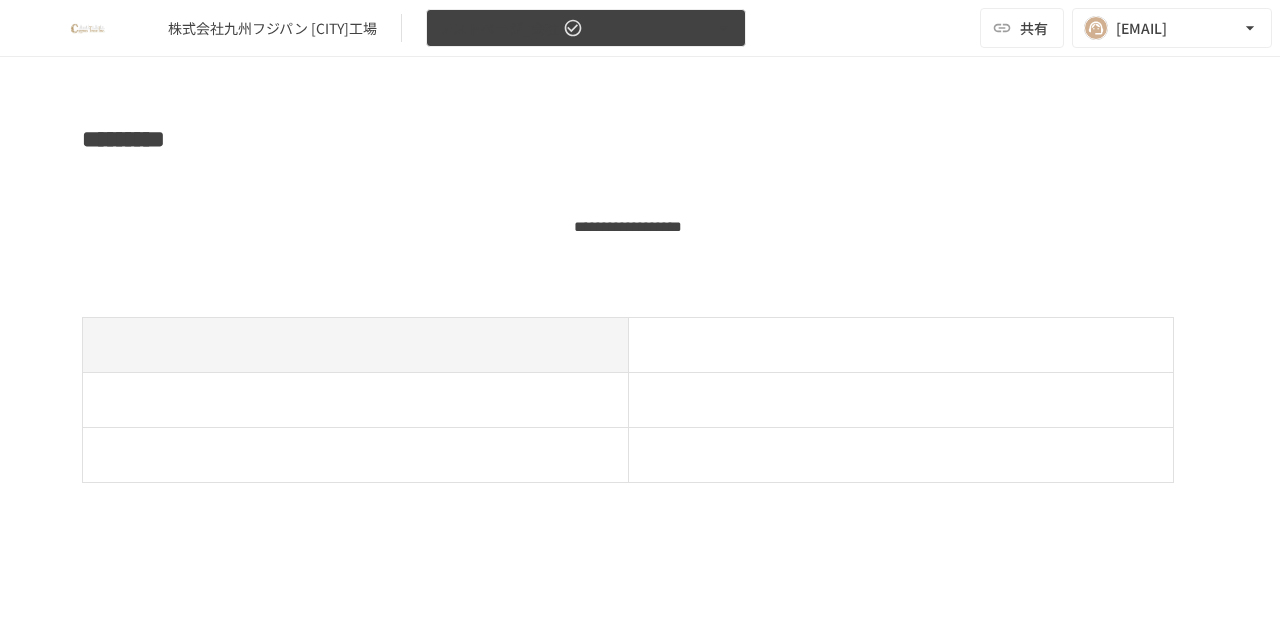 click on "テストページ_会社" at bounding box center (499, 28) 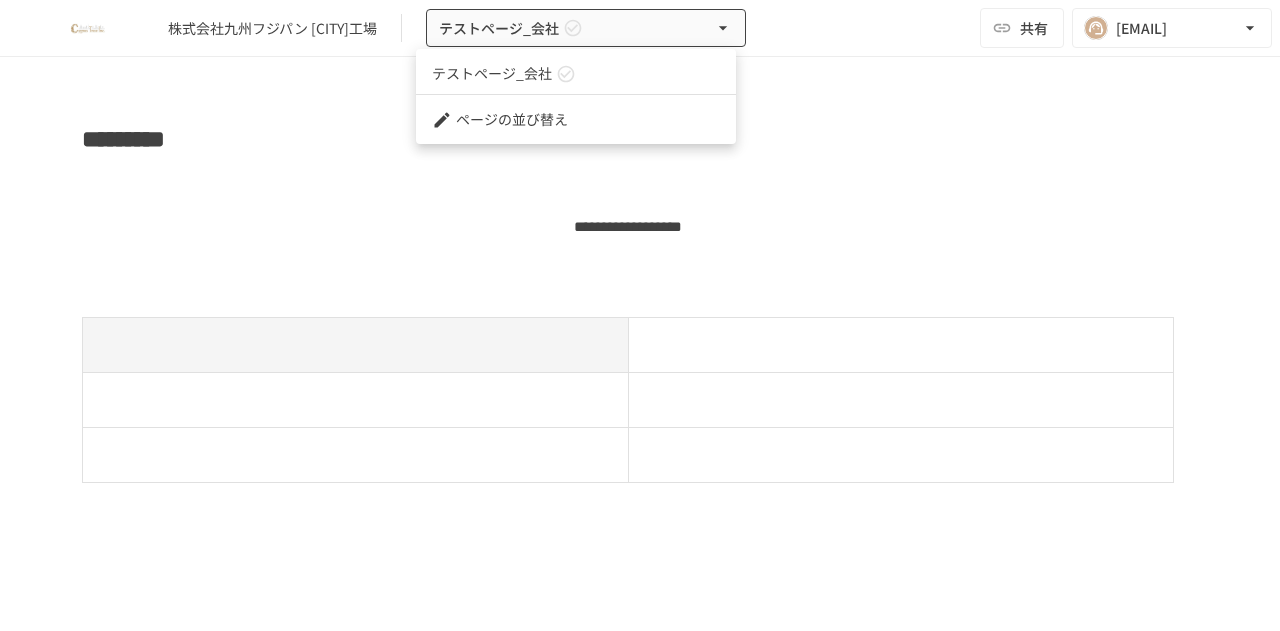 click on "ページの並び替え" at bounding box center [576, 119] 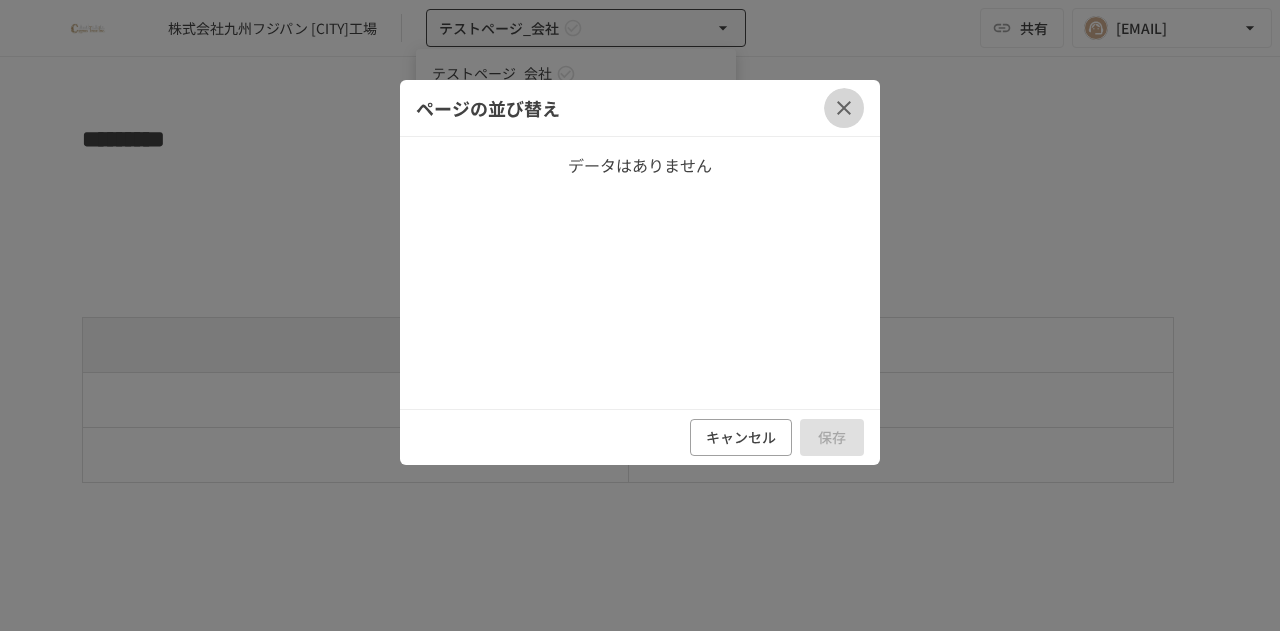 drag, startPoint x: 839, startPoint y: 107, endPoint x: 791, endPoint y: 108, distance: 48.010414 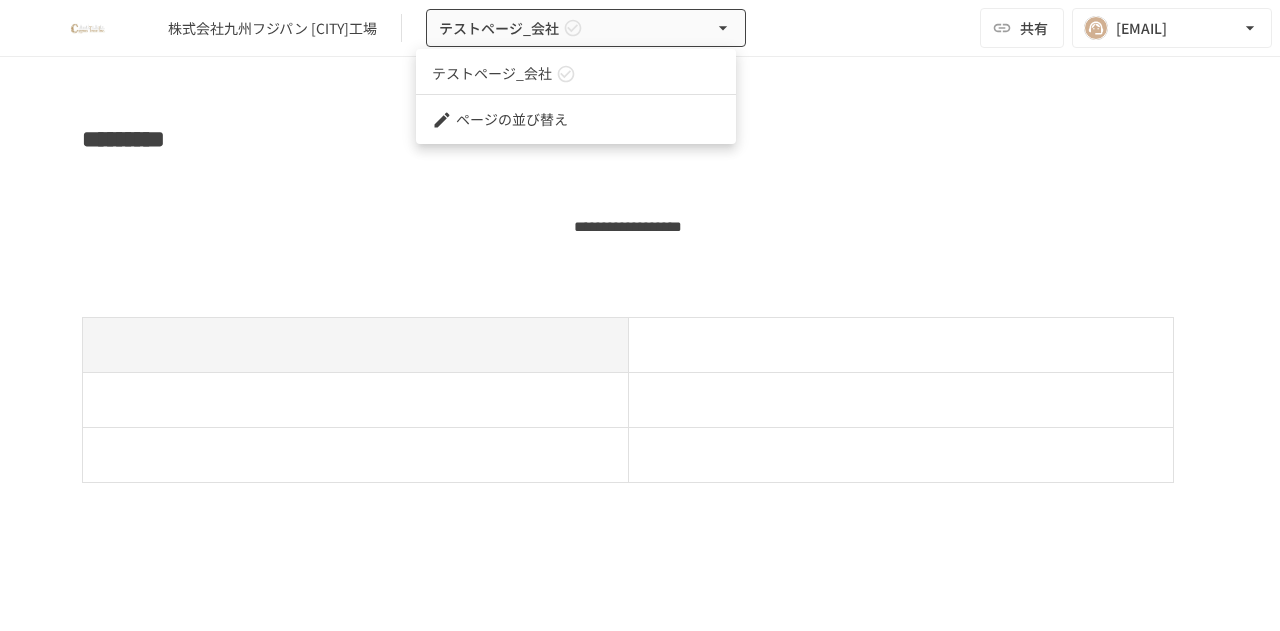 click at bounding box center [640, 315] 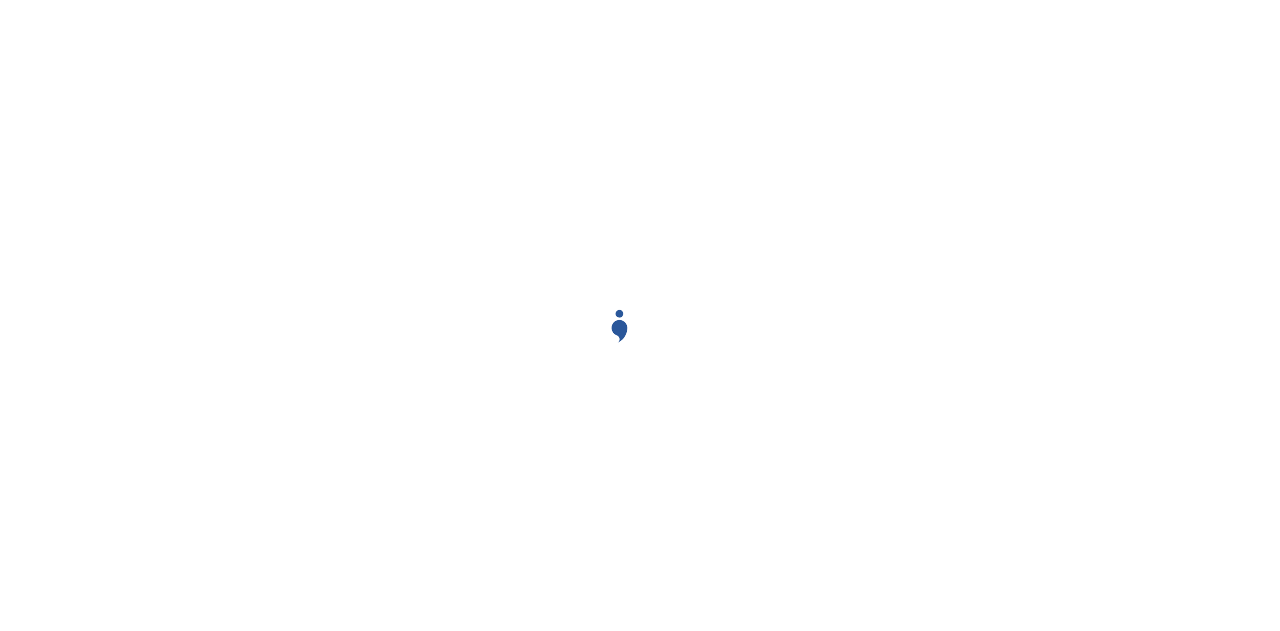 scroll, scrollTop: 0, scrollLeft: 0, axis: both 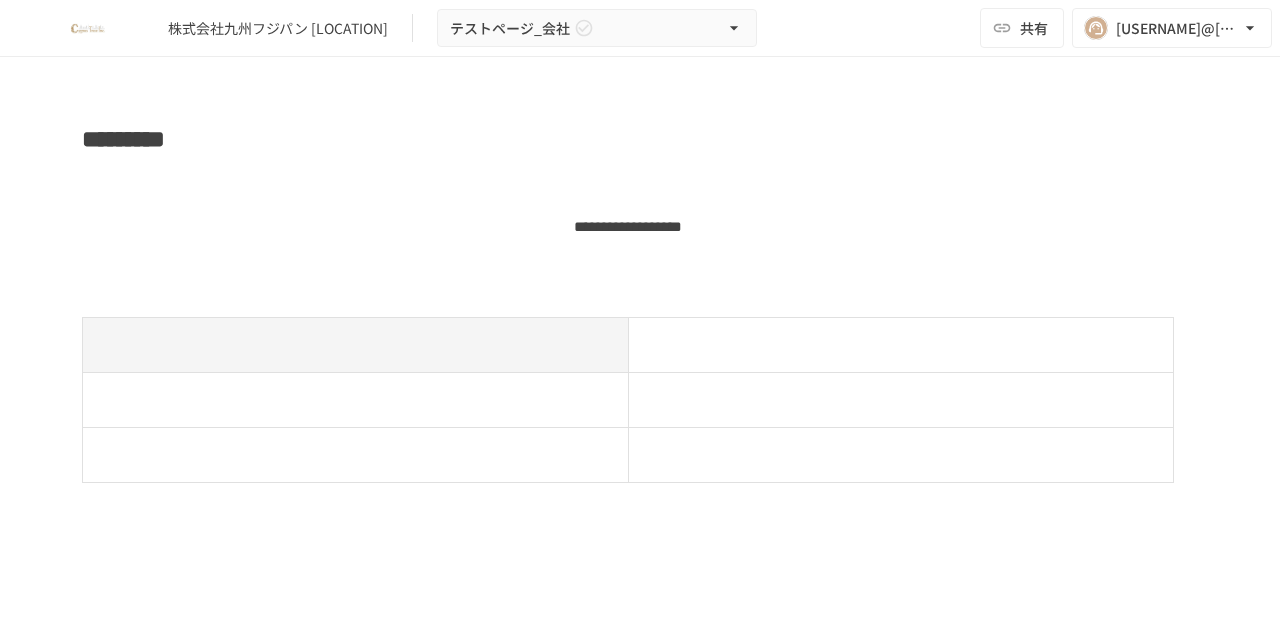 click on "********* ** ******* ********* ** ********* ********* ***" at bounding box center [640, 700] 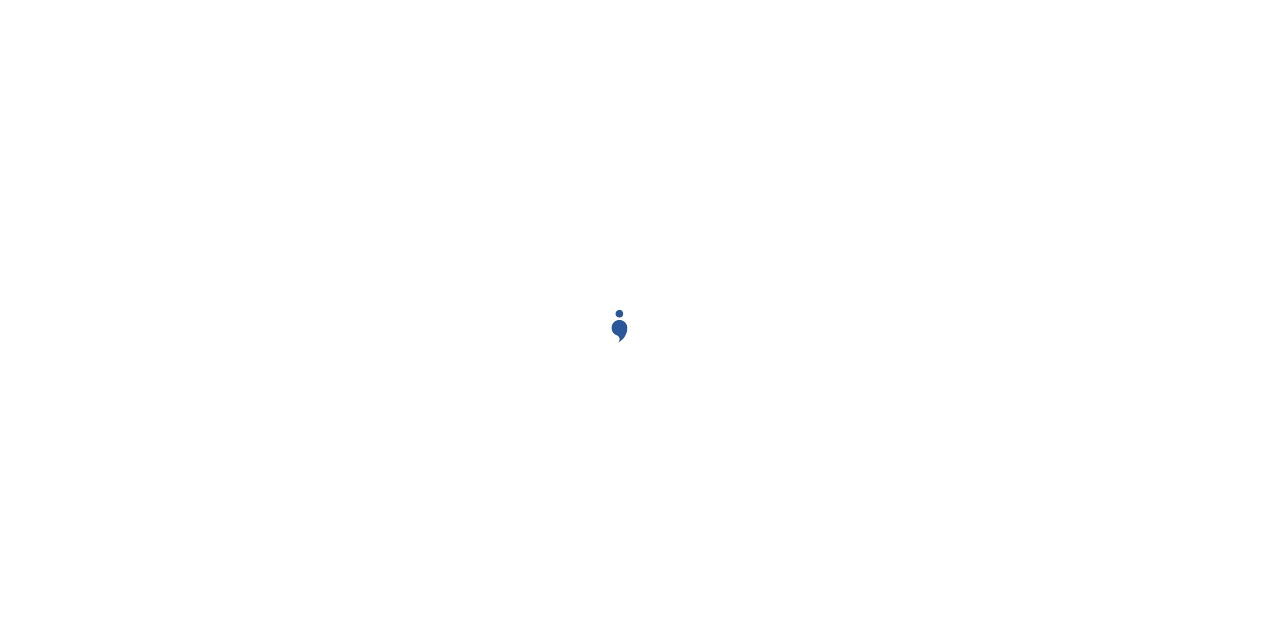 scroll, scrollTop: 0, scrollLeft: 0, axis: both 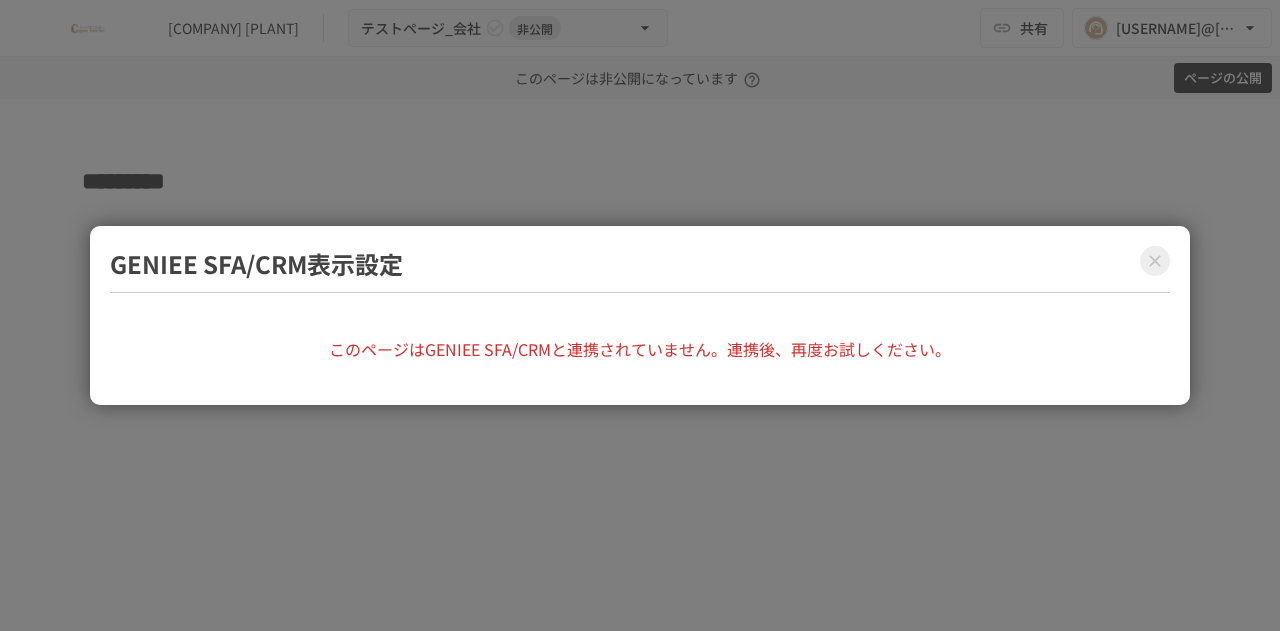 click 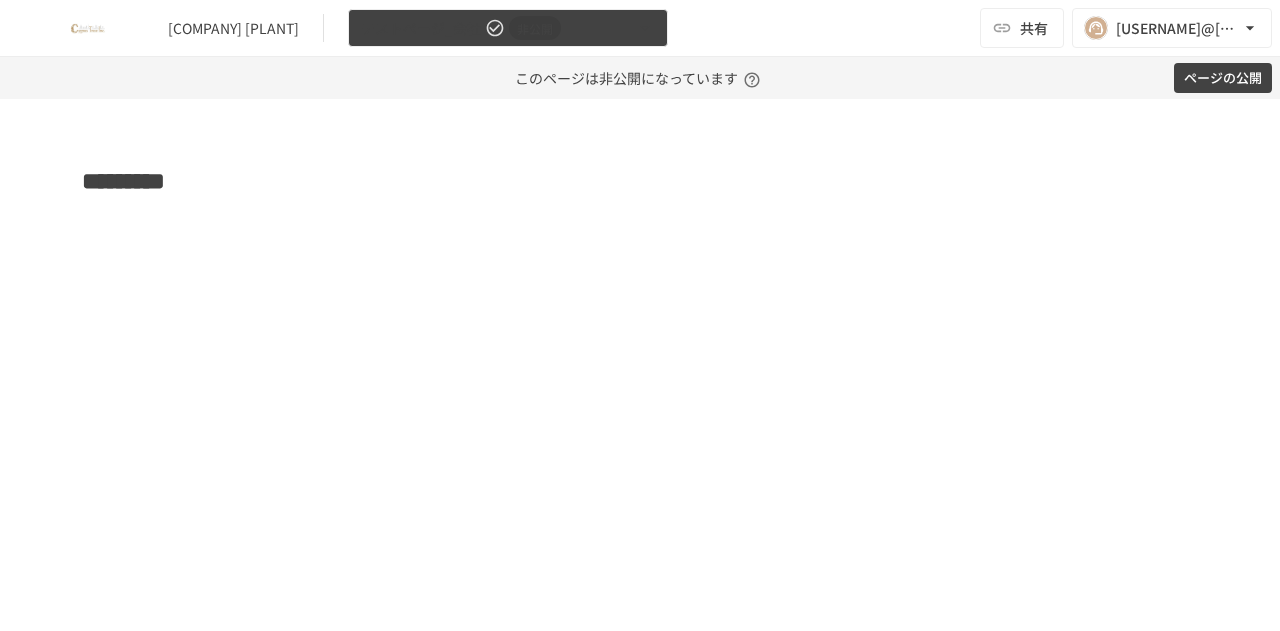 click on "テストページ_会社" at bounding box center (421, 28) 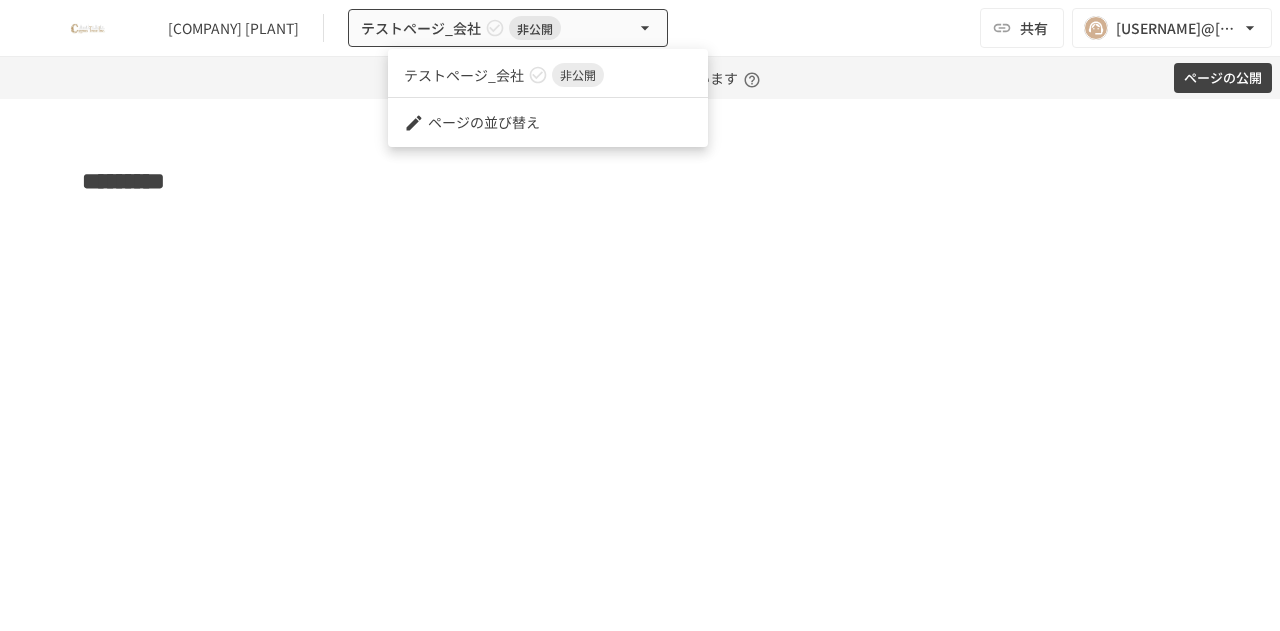 click at bounding box center (640, 315) 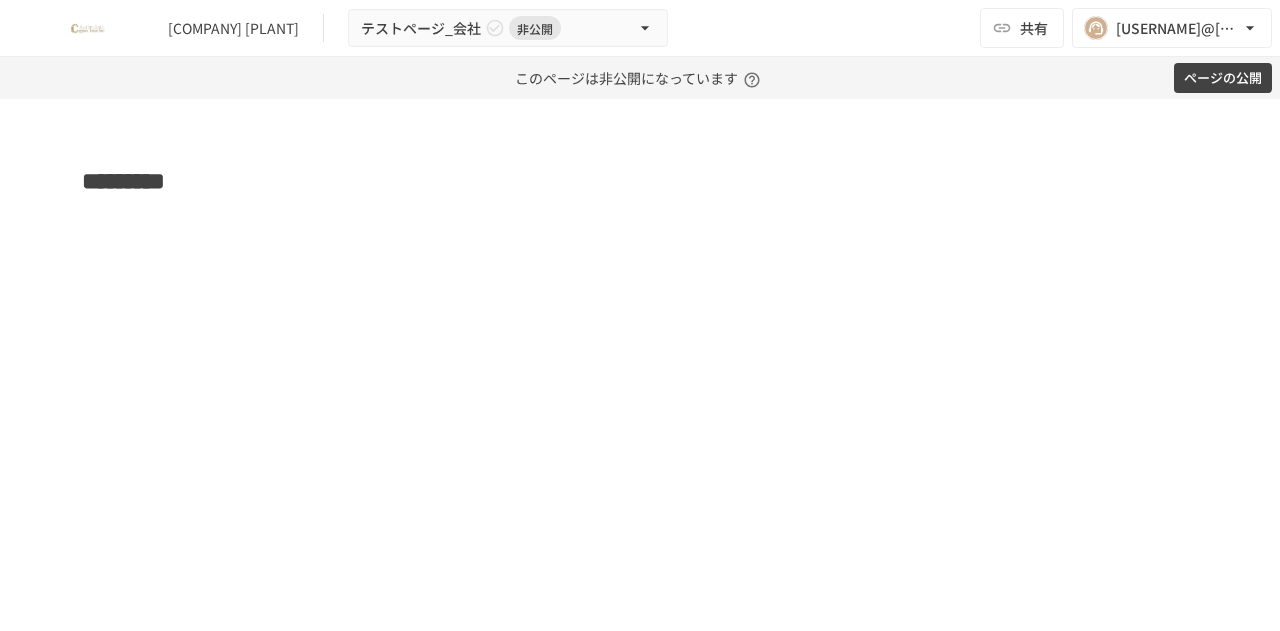 click on "[COMPANY] [PLANT]" at bounding box center [233, 28] 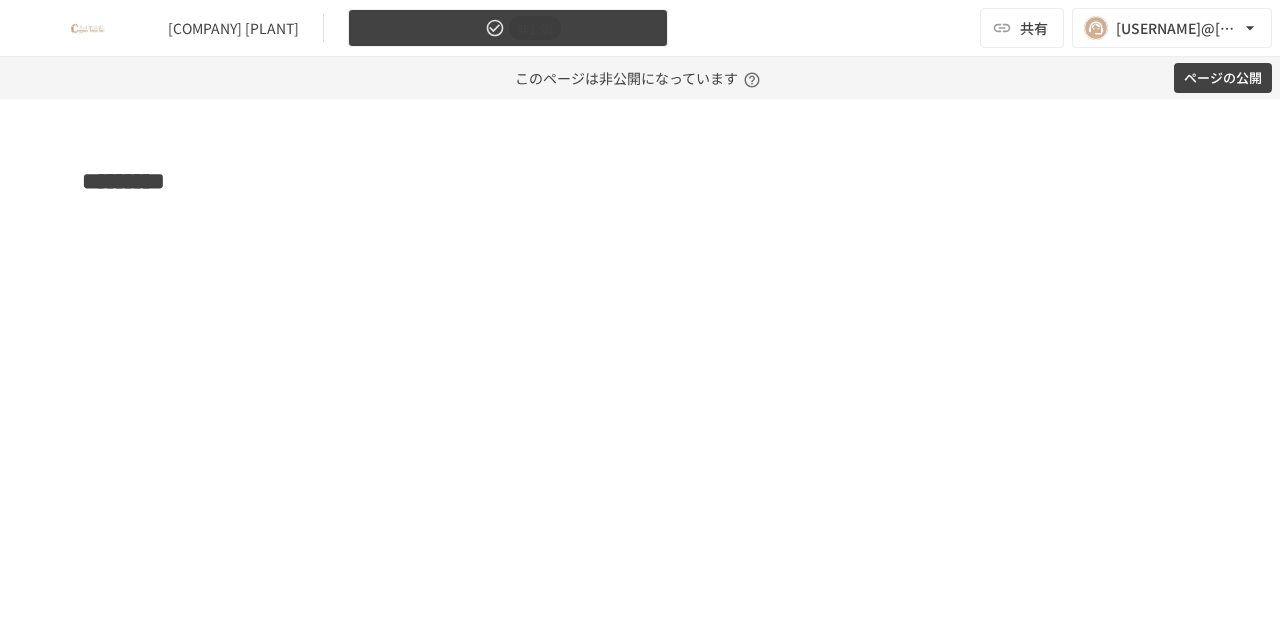 click on "テストページ_会社 非公開" at bounding box center (508, 28) 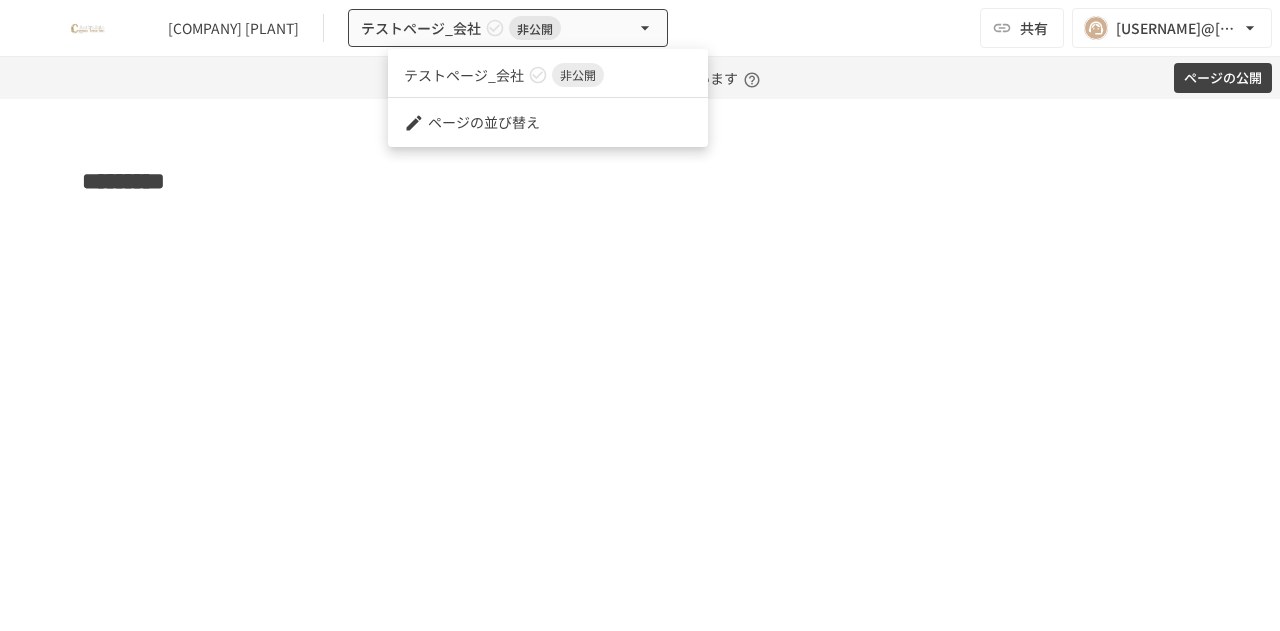 click on "テストページ_会社 非公開" at bounding box center (548, 75) 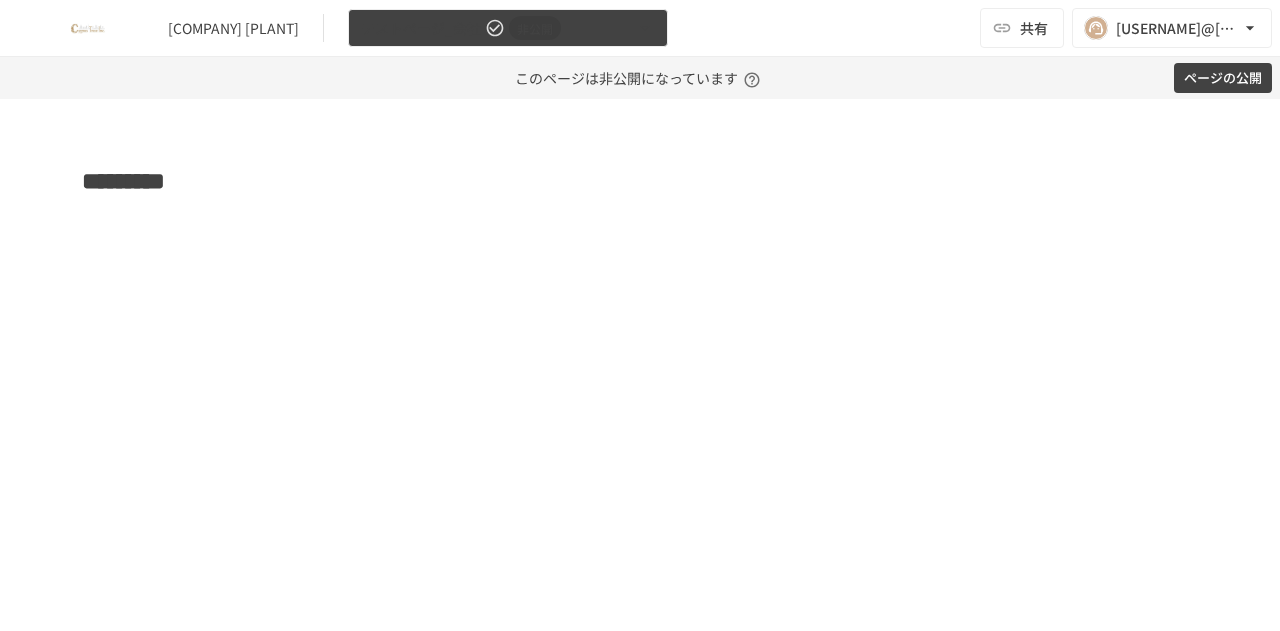 click 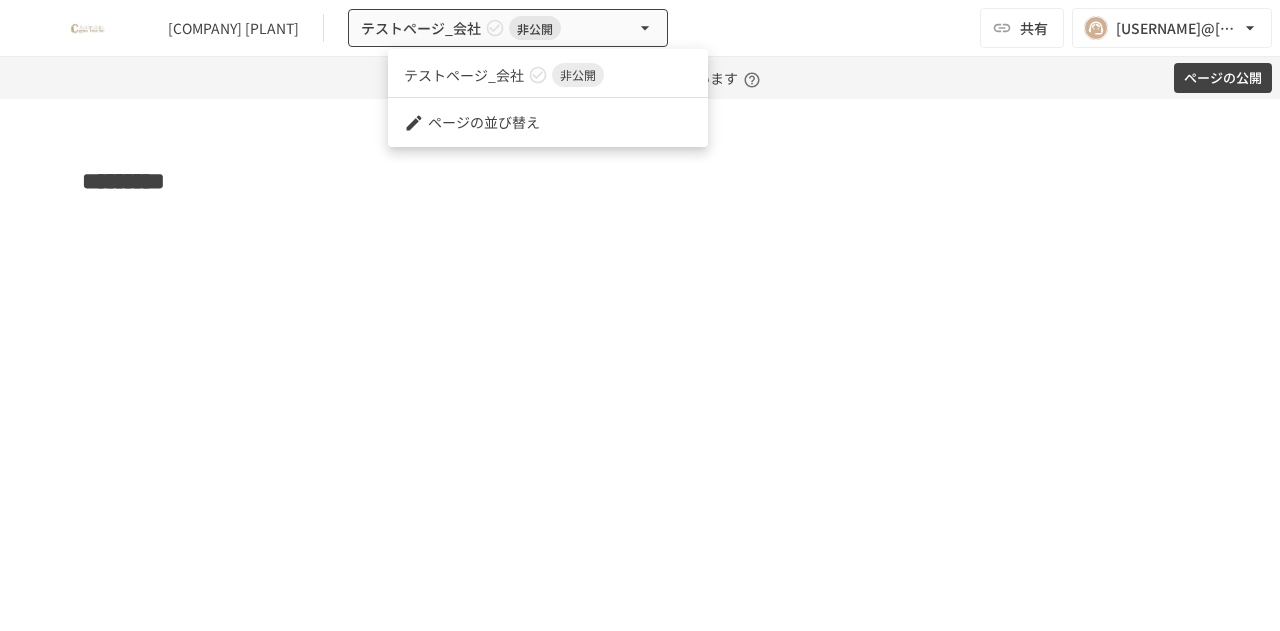 click at bounding box center (640, 315) 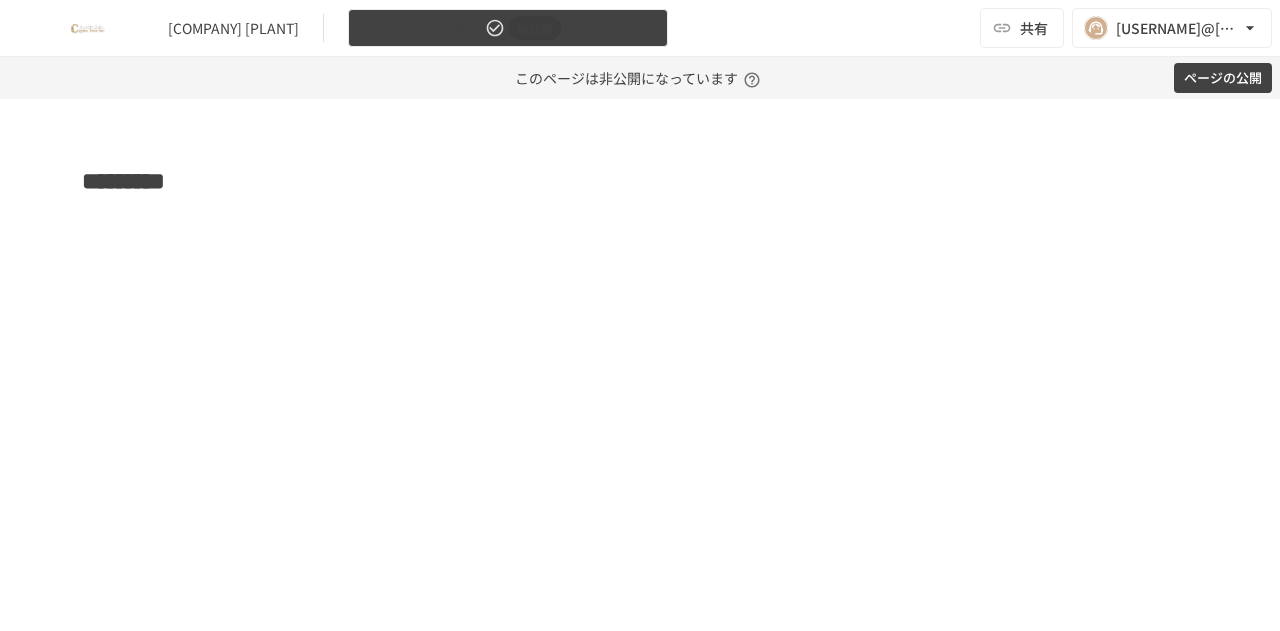 type 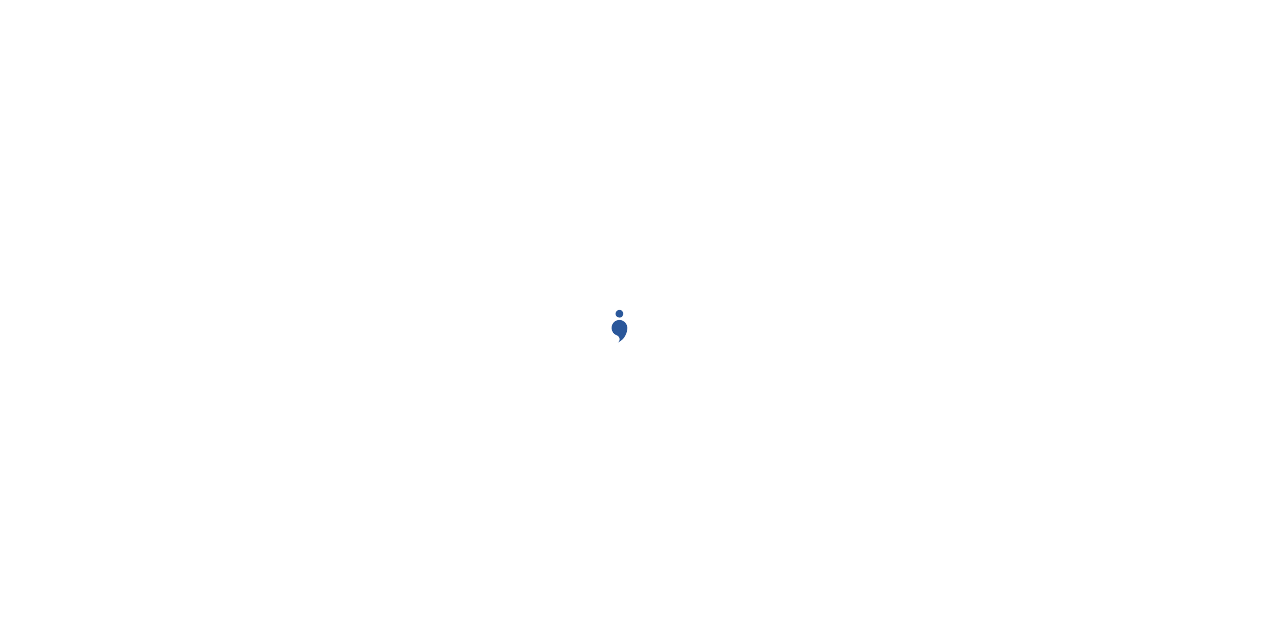scroll, scrollTop: 0, scrollLeft: 0, axis: both 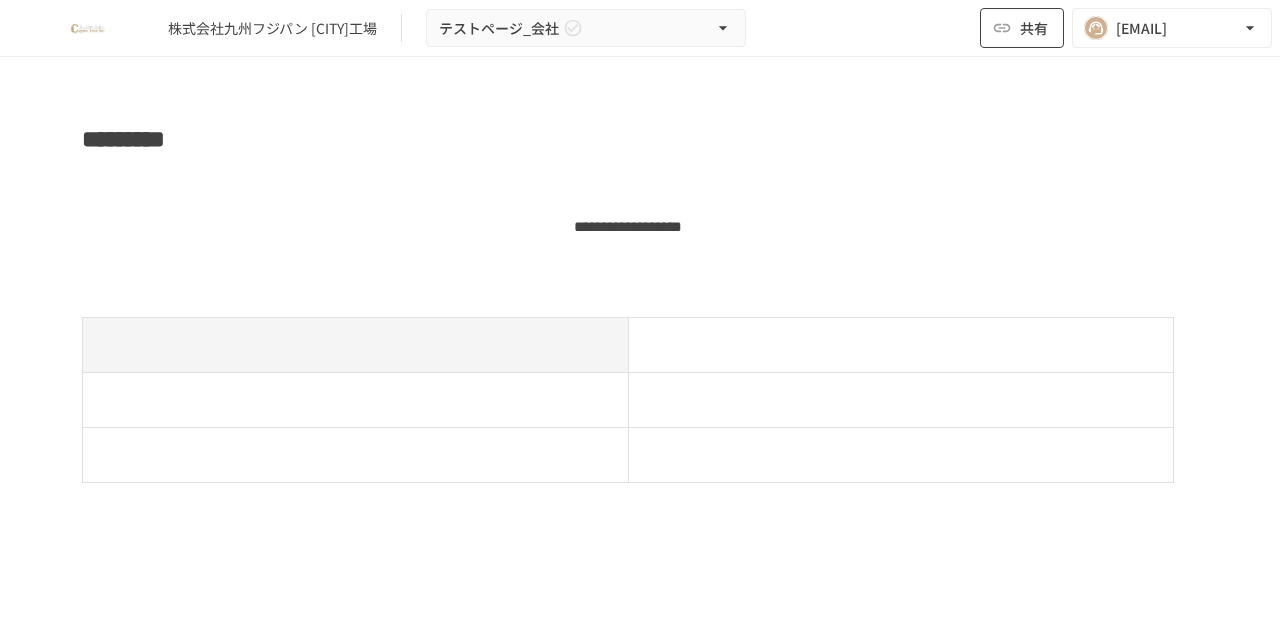 click on "共有" at bounding box center [1034, 28] 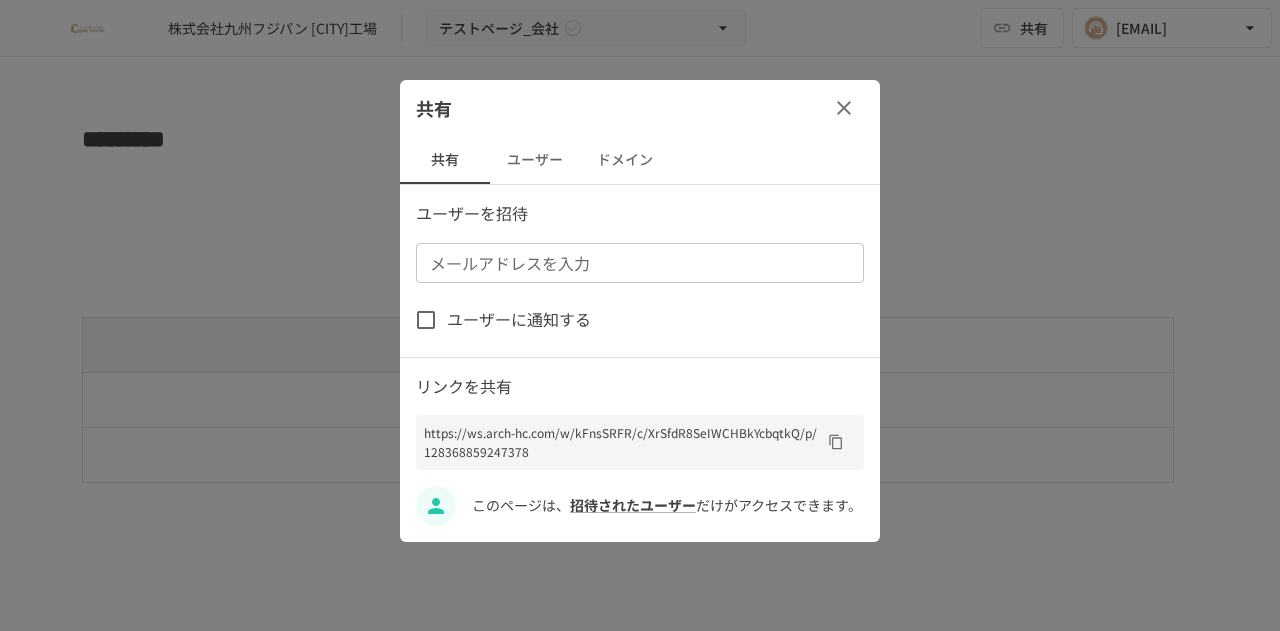 click on "メールアドレスを入力" at bounding box center (638, 263) 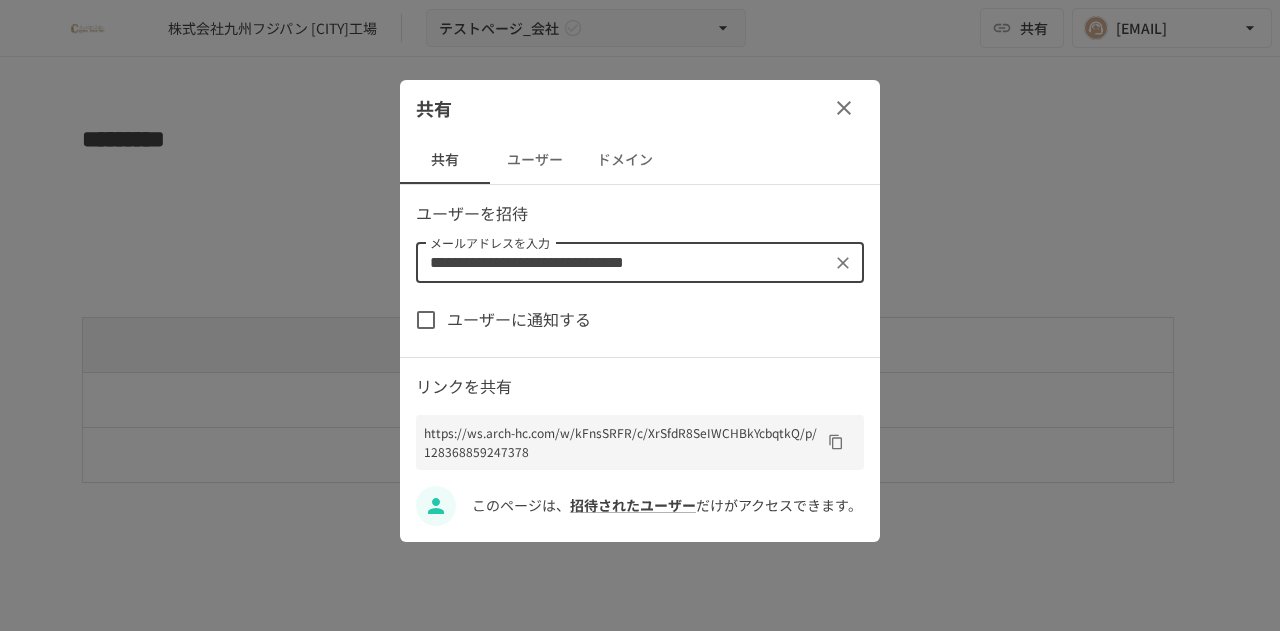 type on "**********" 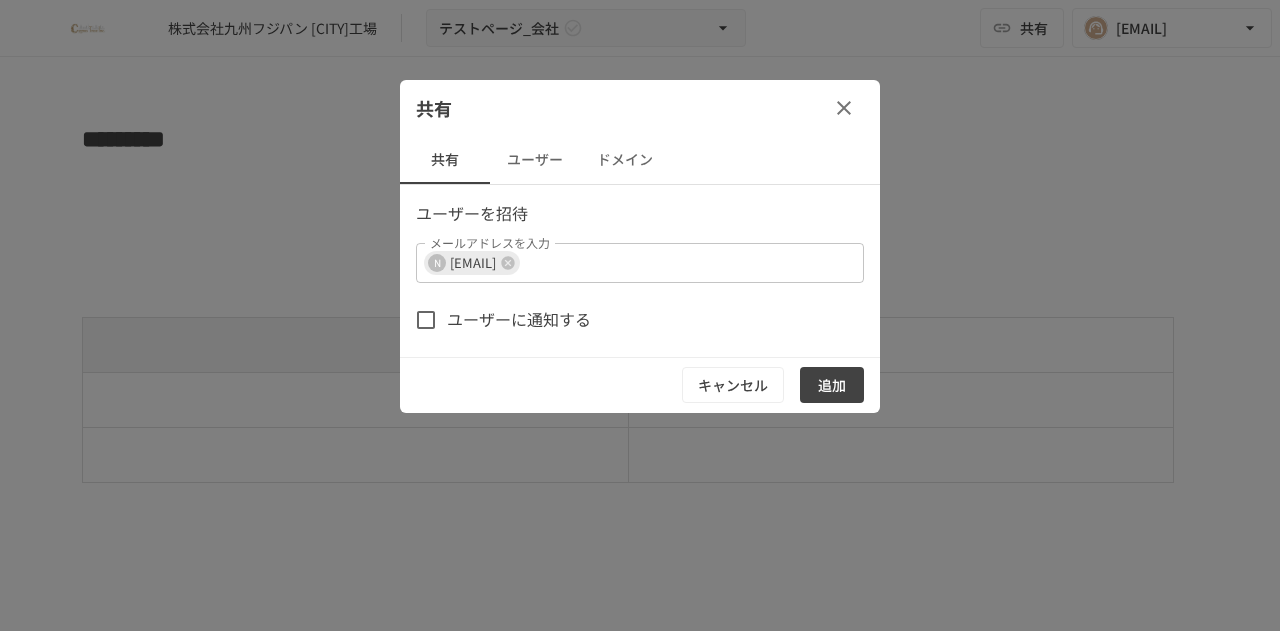 click on "ユーザーに通知する" at bounding box center [519, 320] 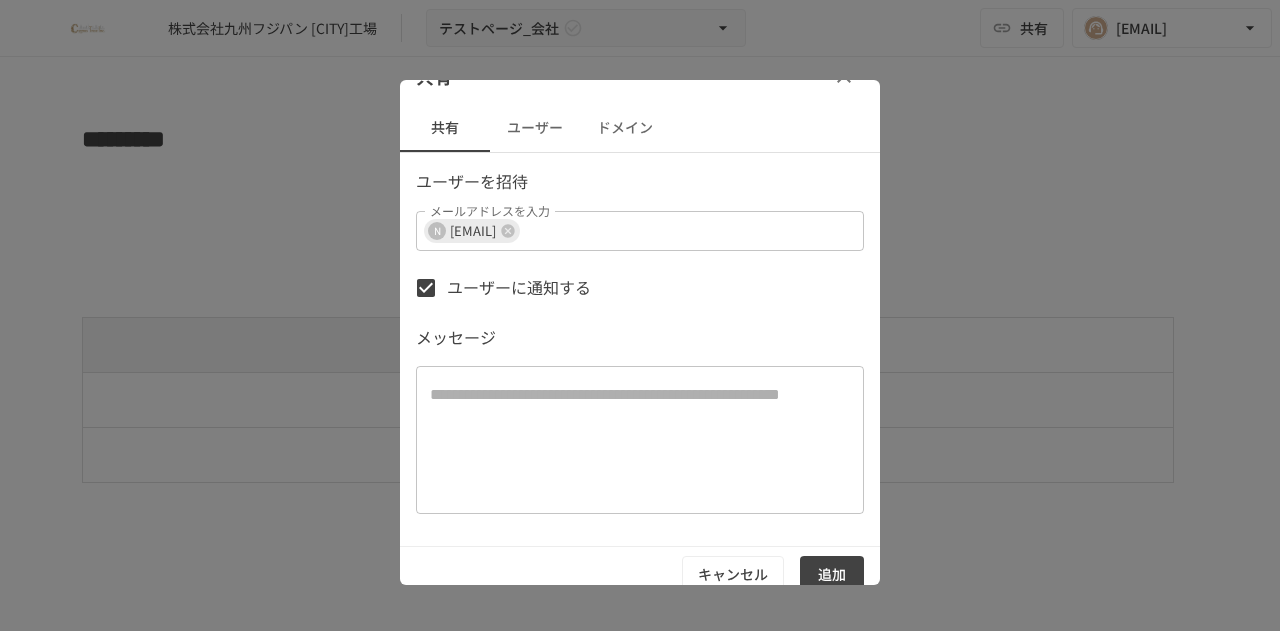 scroll, scrollTop: 48, scrollLeft: 0, axis: vertical 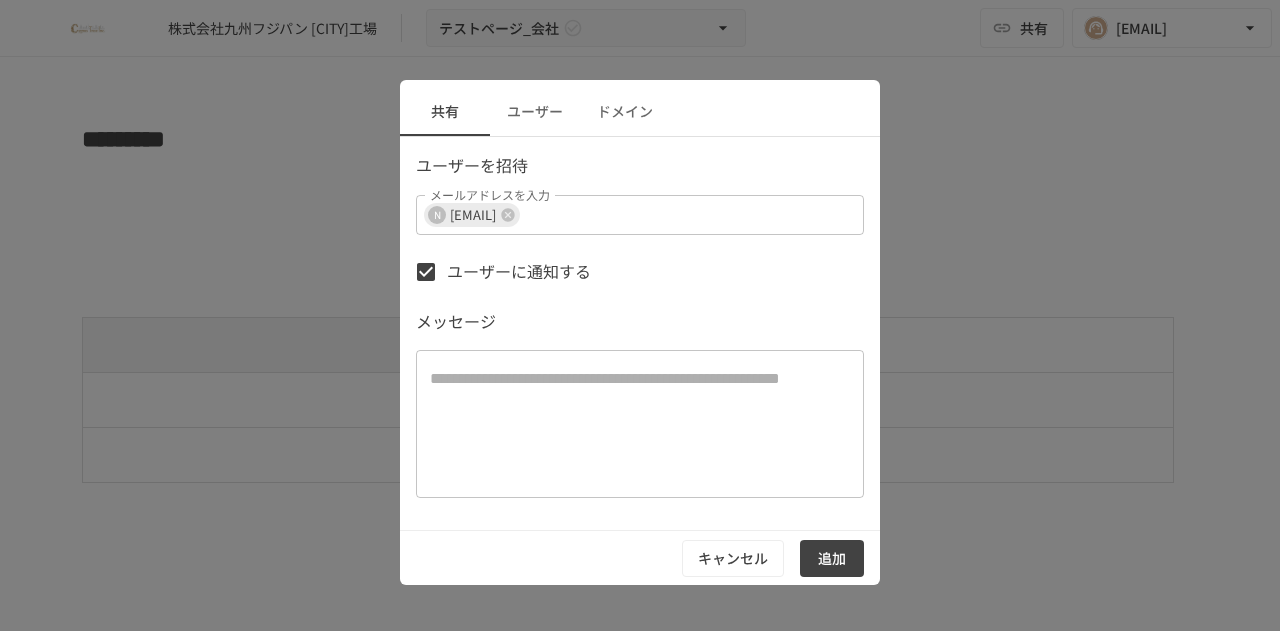 click at bounding box center [640, 424] 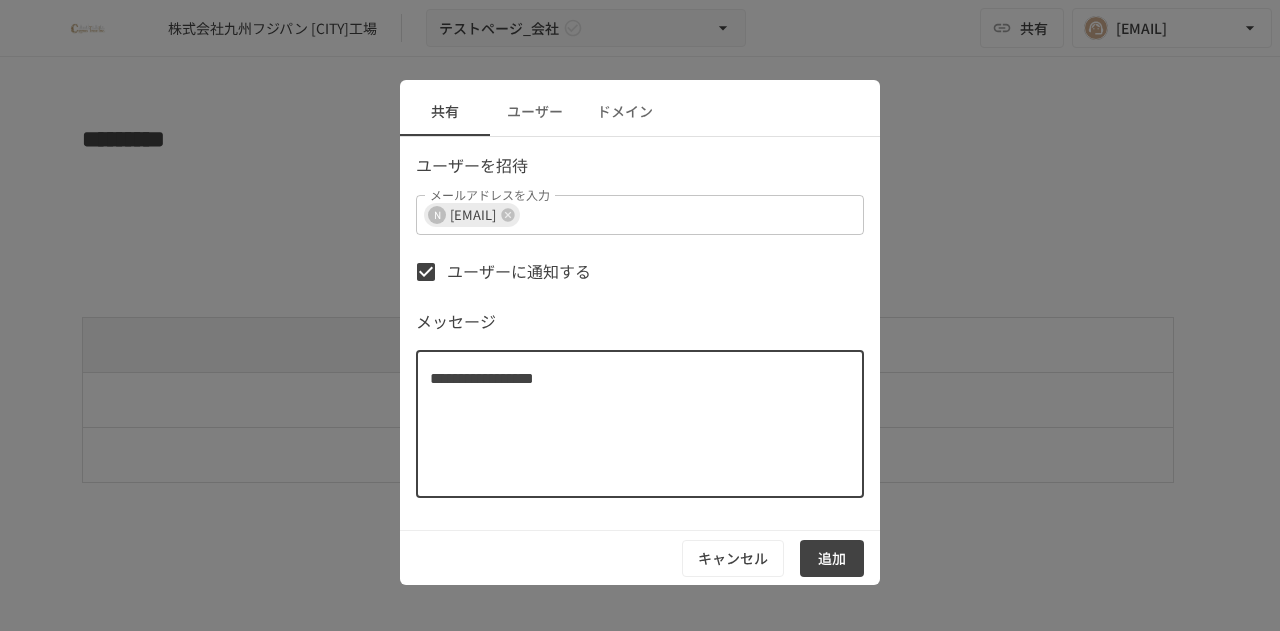type on "**********" 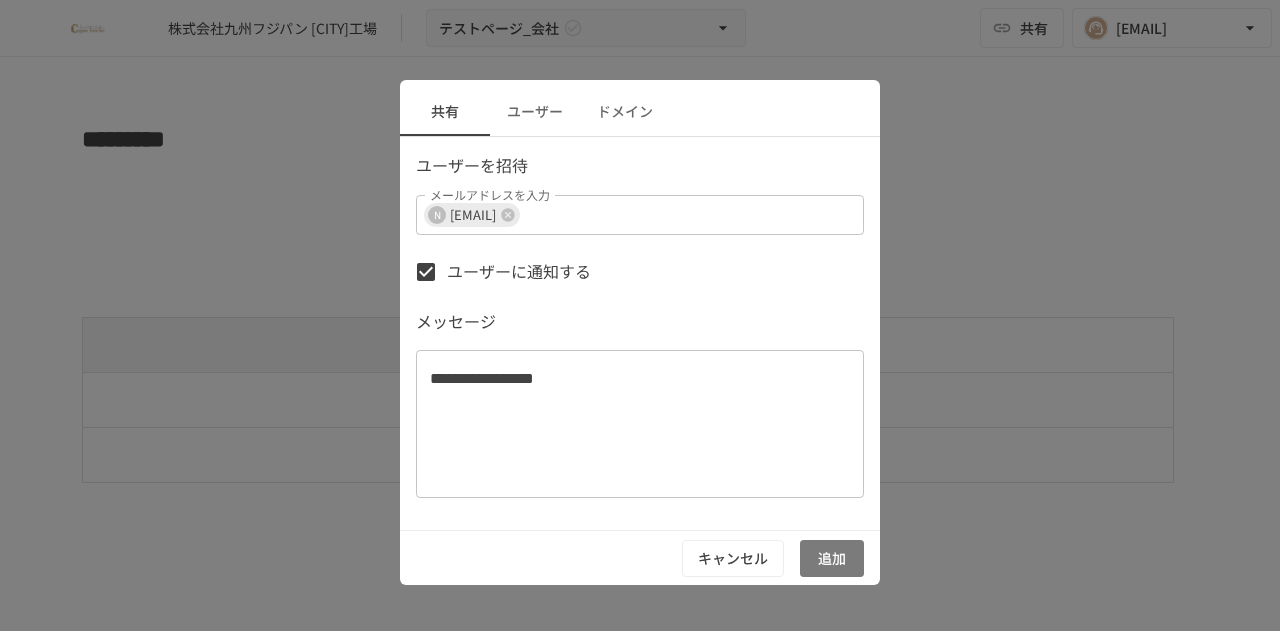 click on "追加" at bounding box center (832, 558) 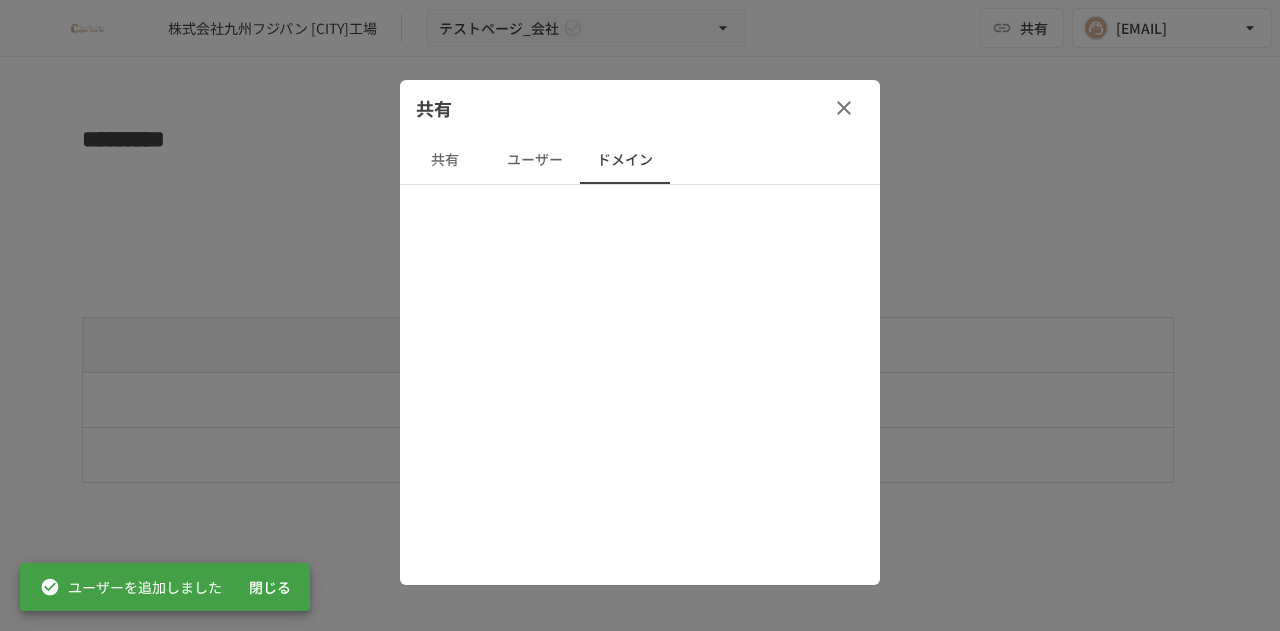 scroll, scrollTop: 0, scrollLeft: 0, axis: both 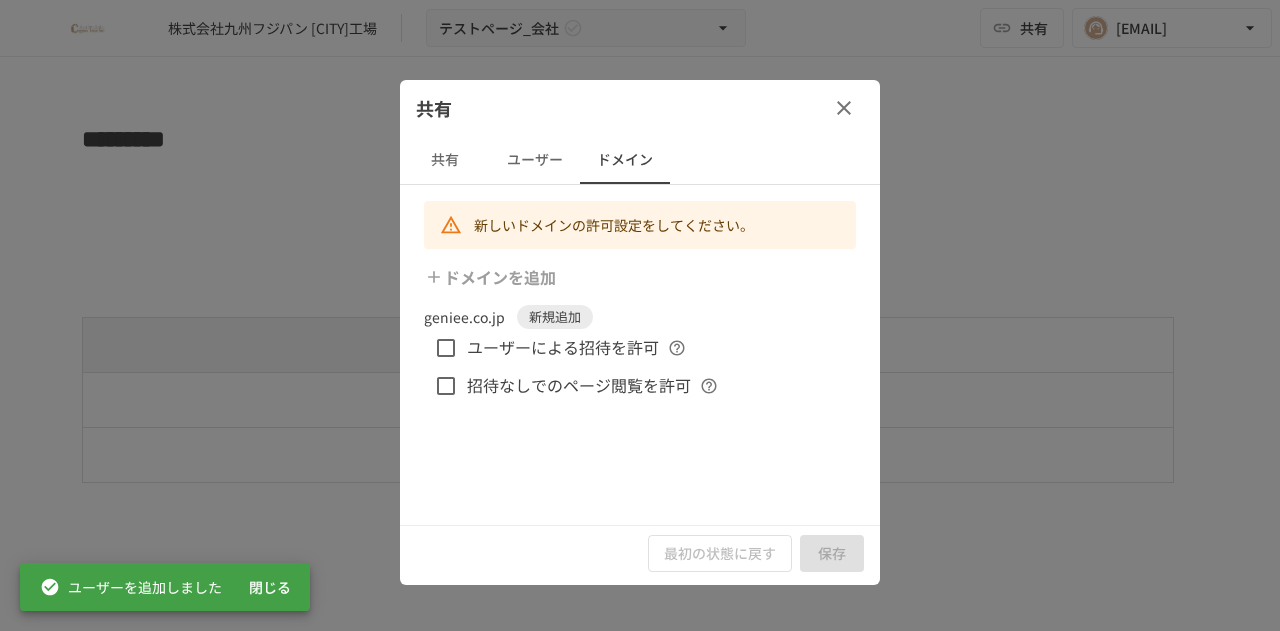 click on "共有" at bounding box center (445, 160) 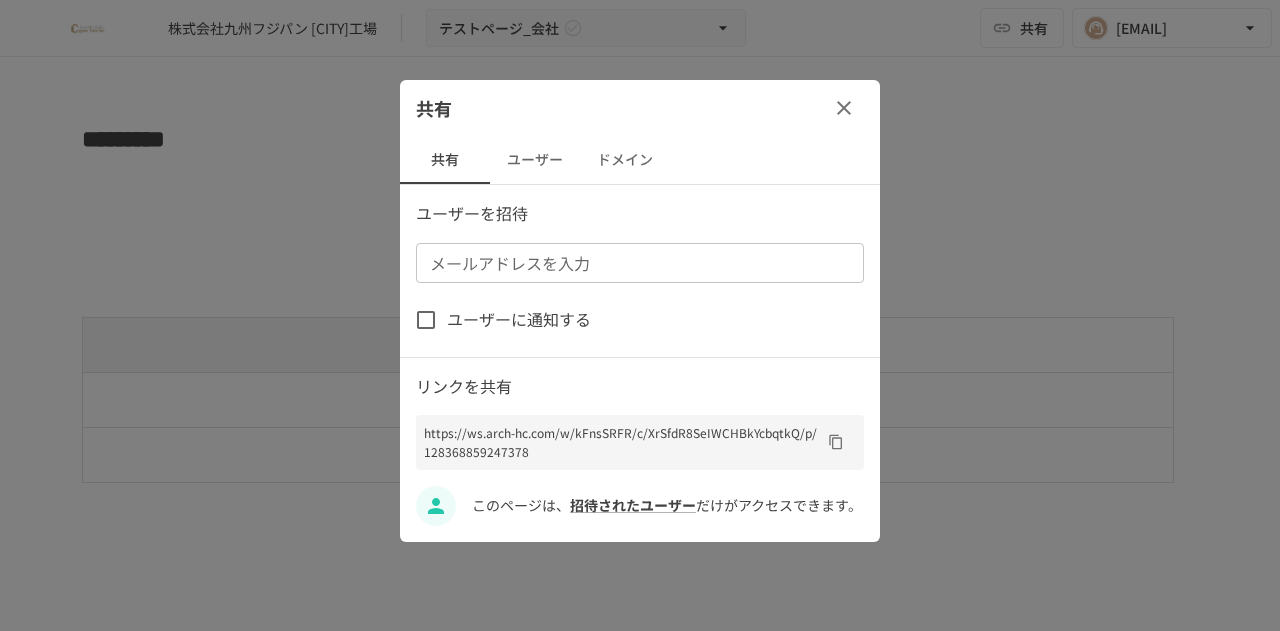 click on "ユーザー" at bounding box center (535, 160) 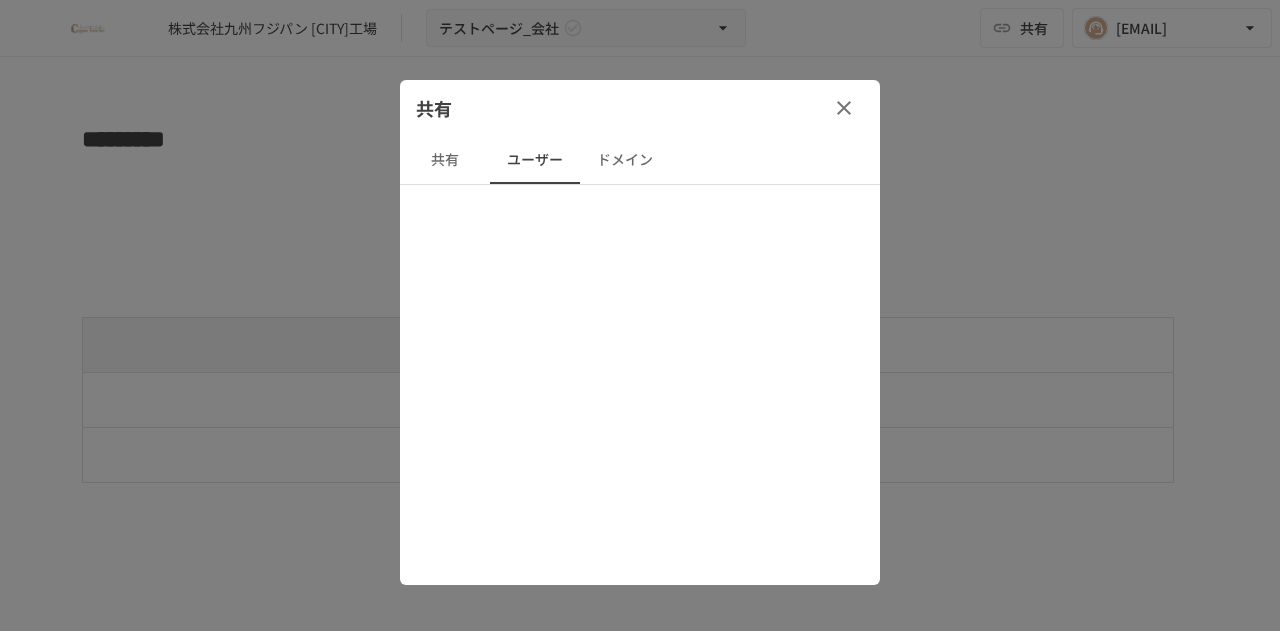click 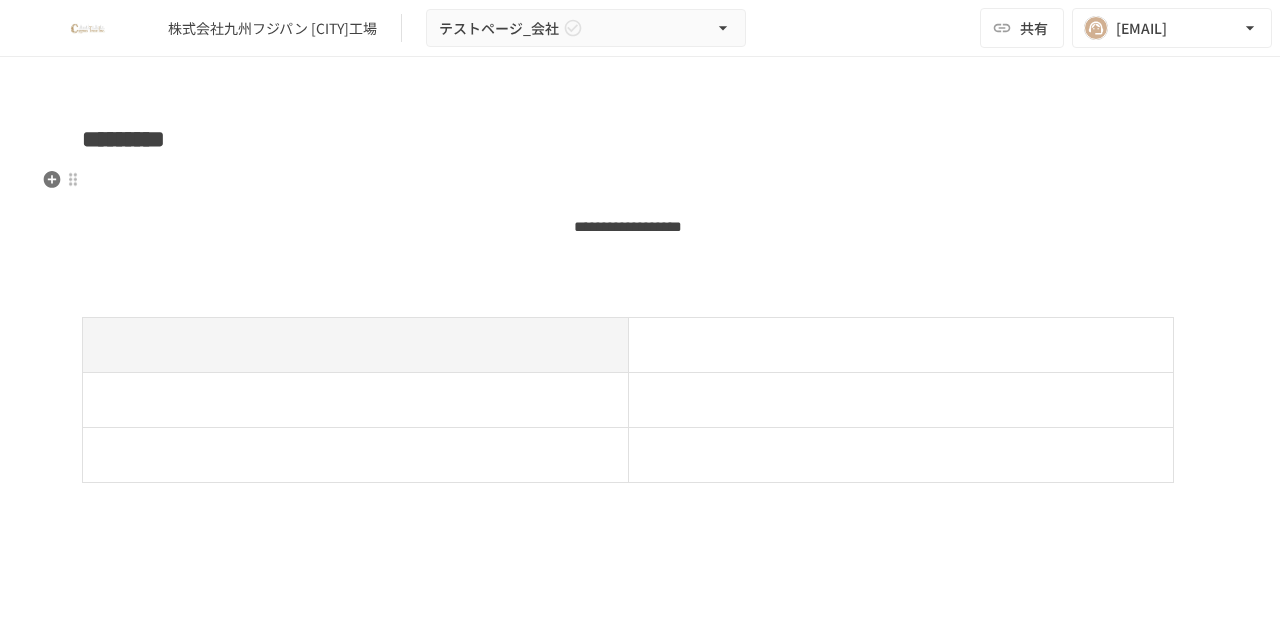 type 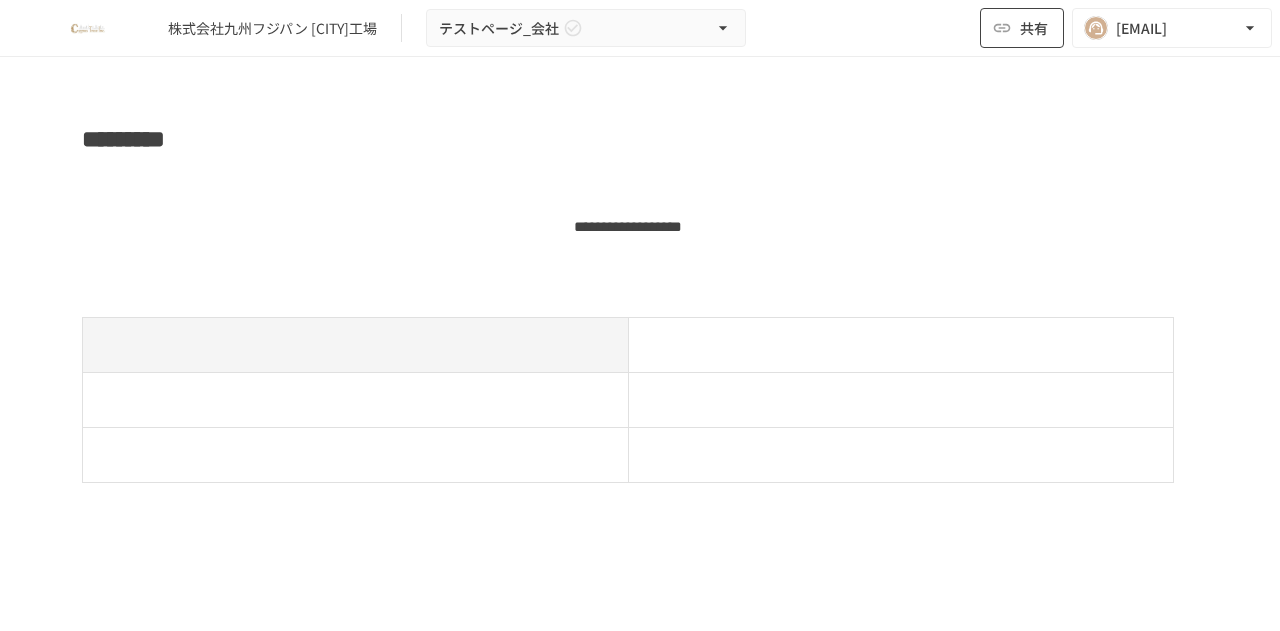 click on "共有" at bounding box center [1034, 28] 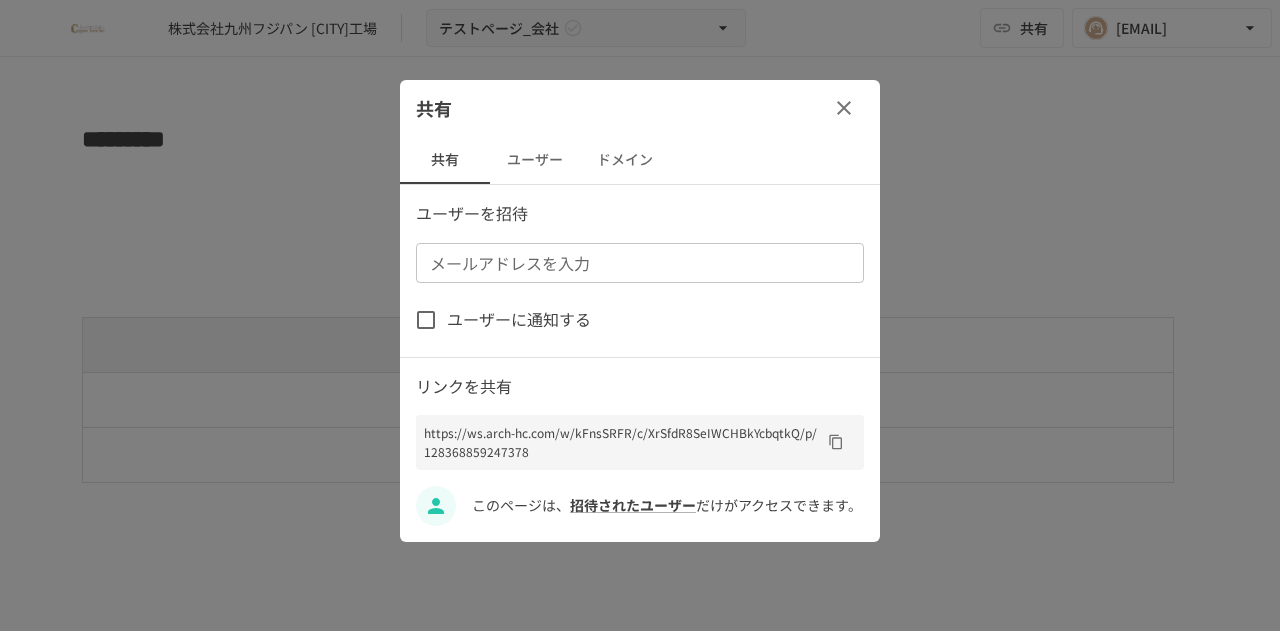 click on "ユーザー" at bounding box center [535, 160] 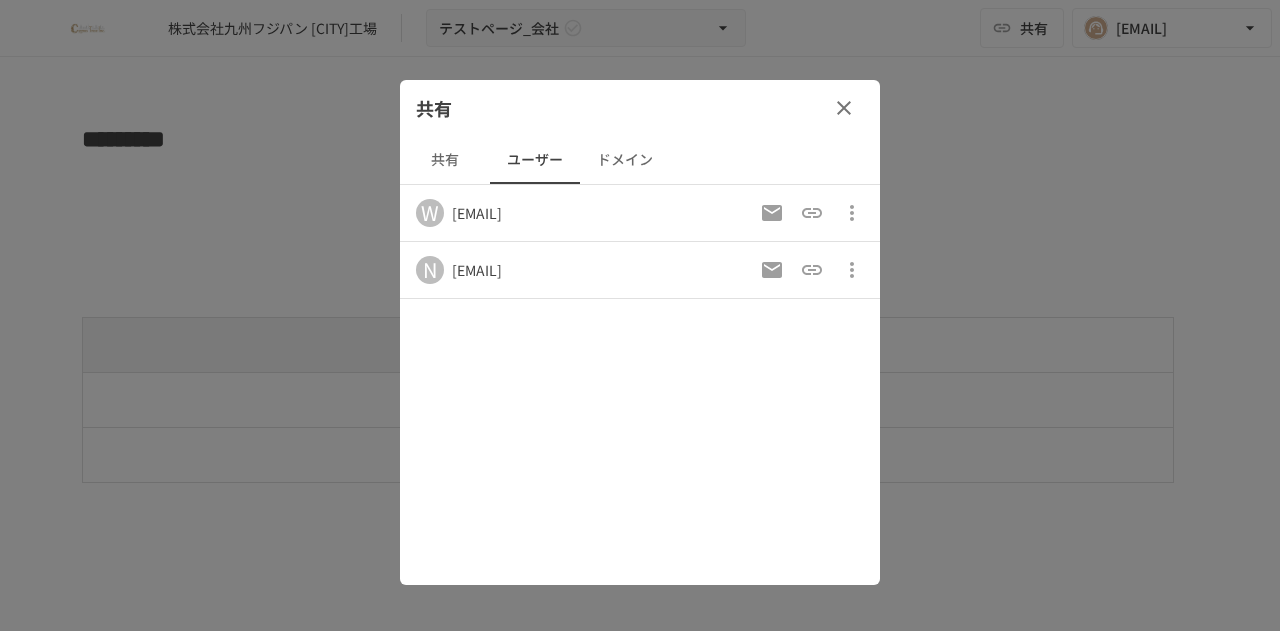 click 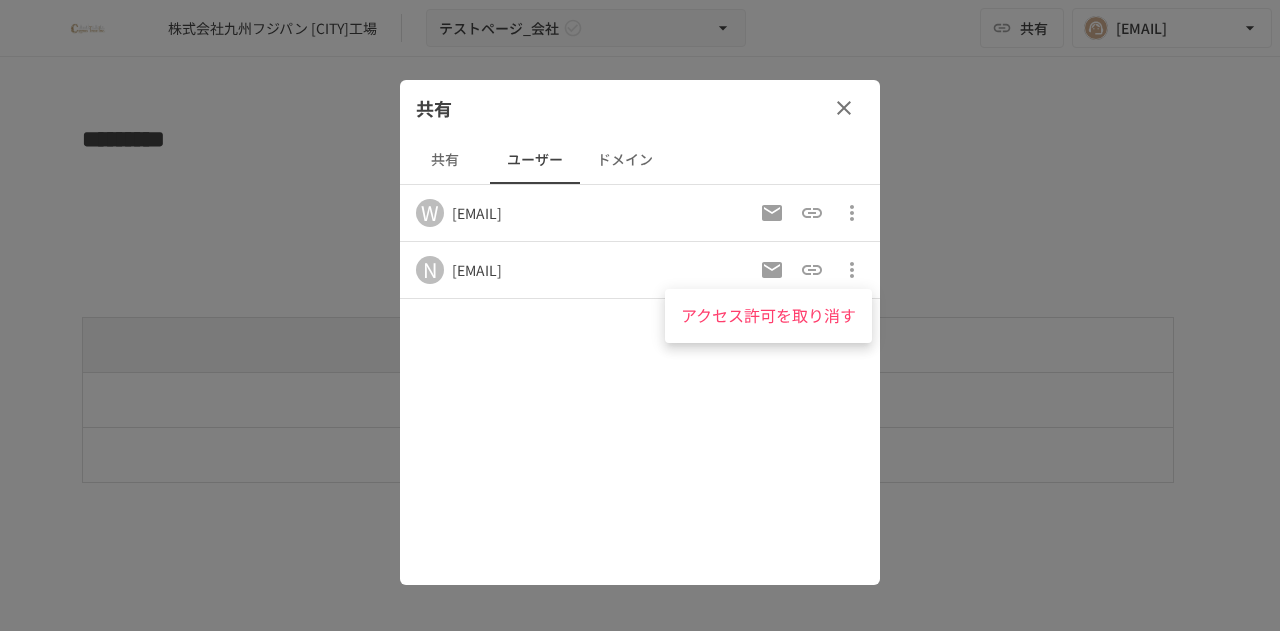 click at bounding box center [640, 315] 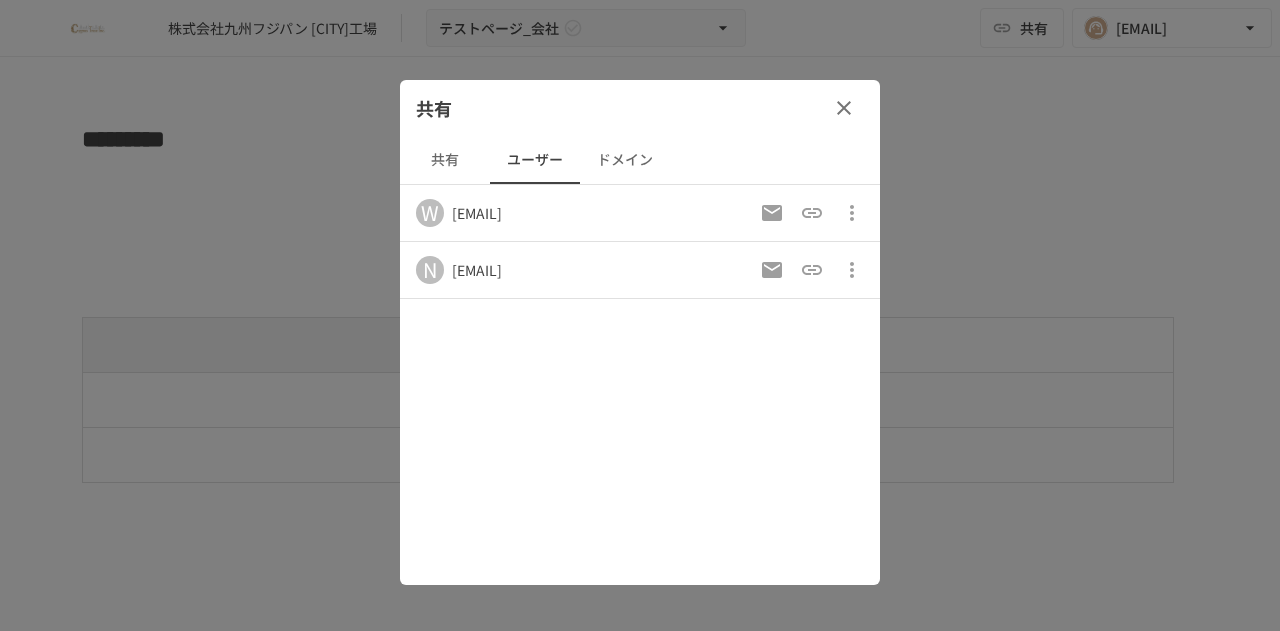 click on "ドメイン" at bounding box center (625, 160) 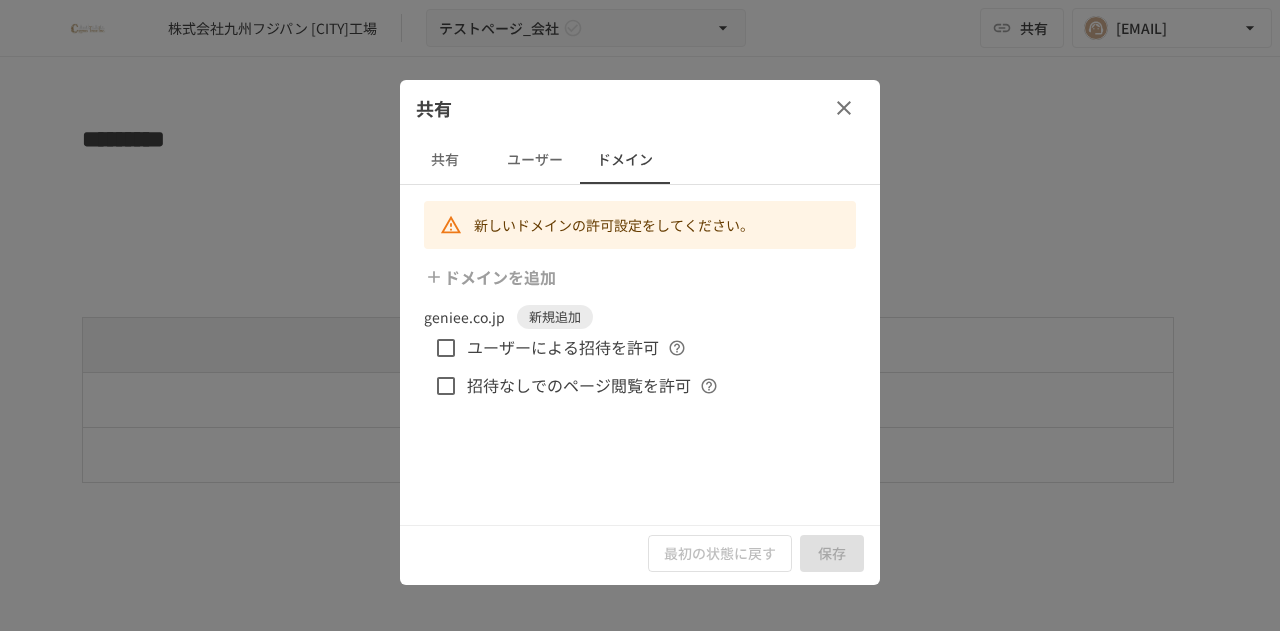 click on "共有" at bounding box center (445, 160) 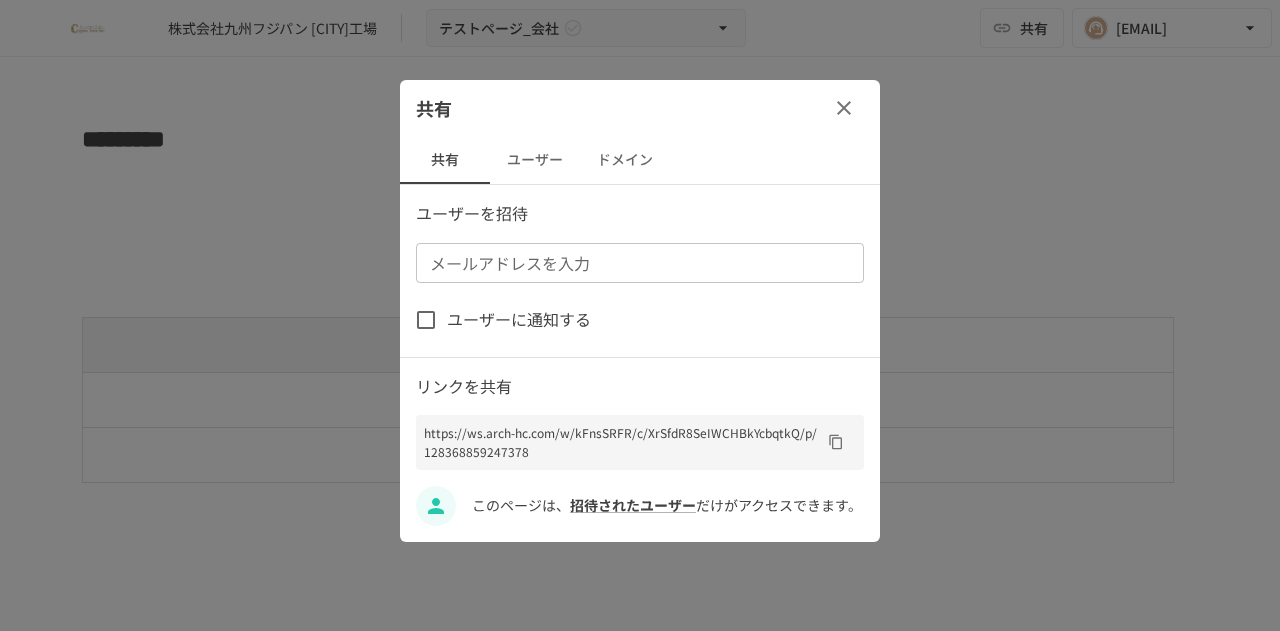 click 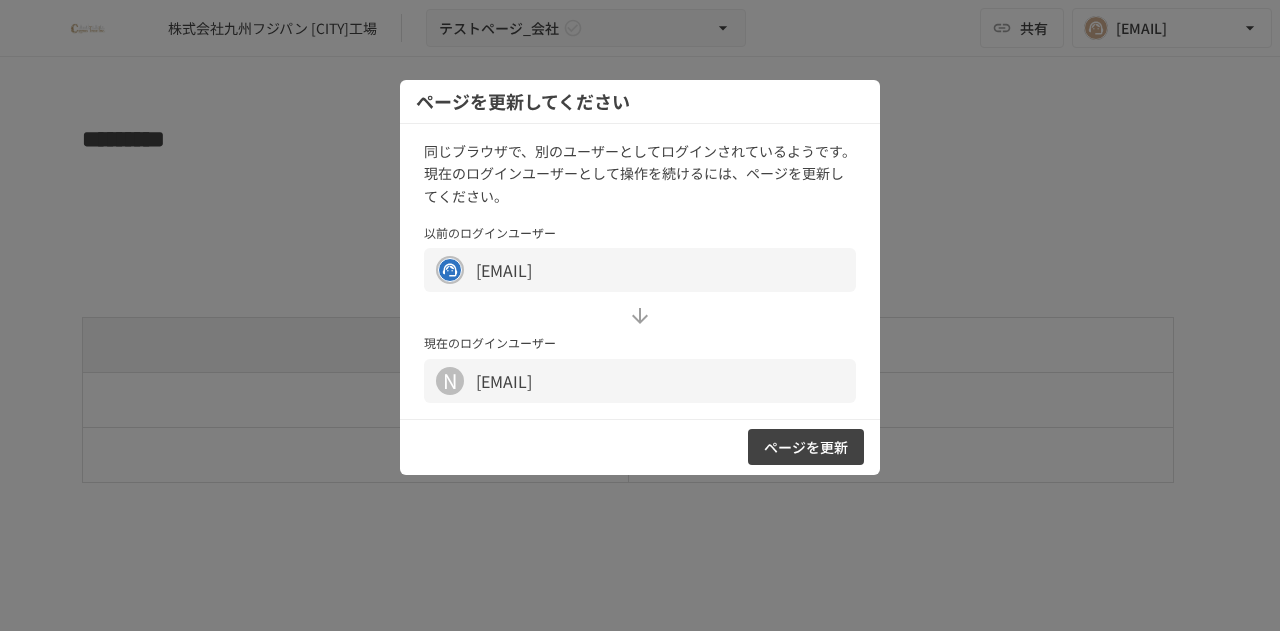 click at bounding box center (640, 315) 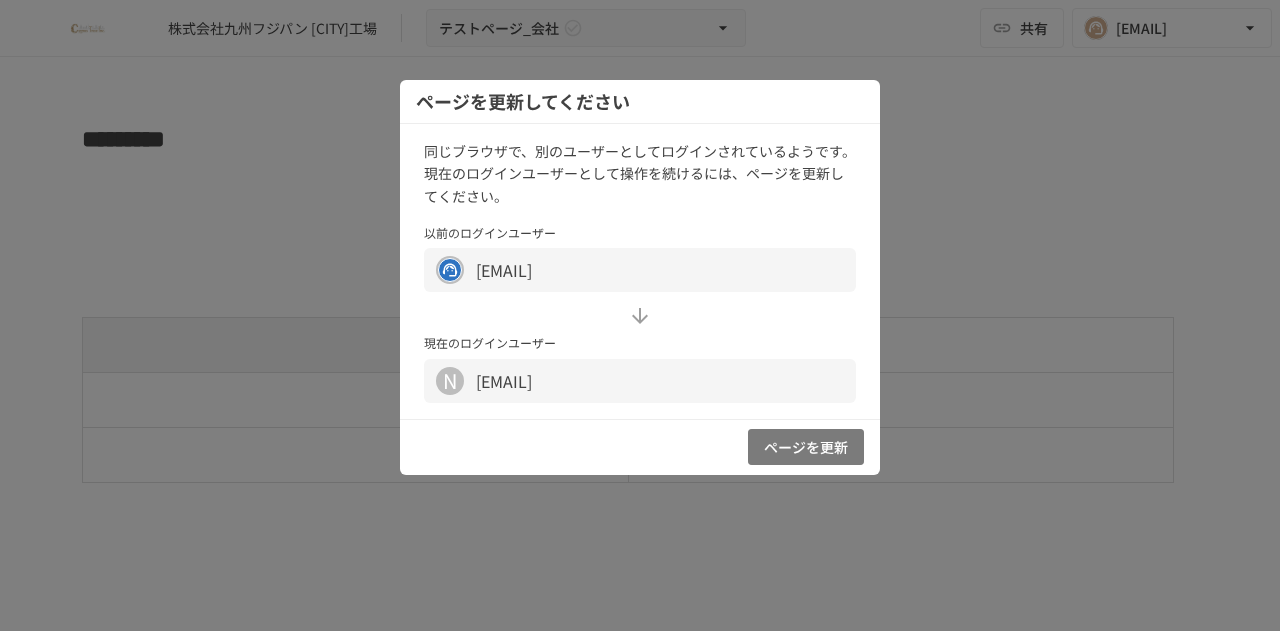 click on "ページを更新" at bounding box center [806, 447] 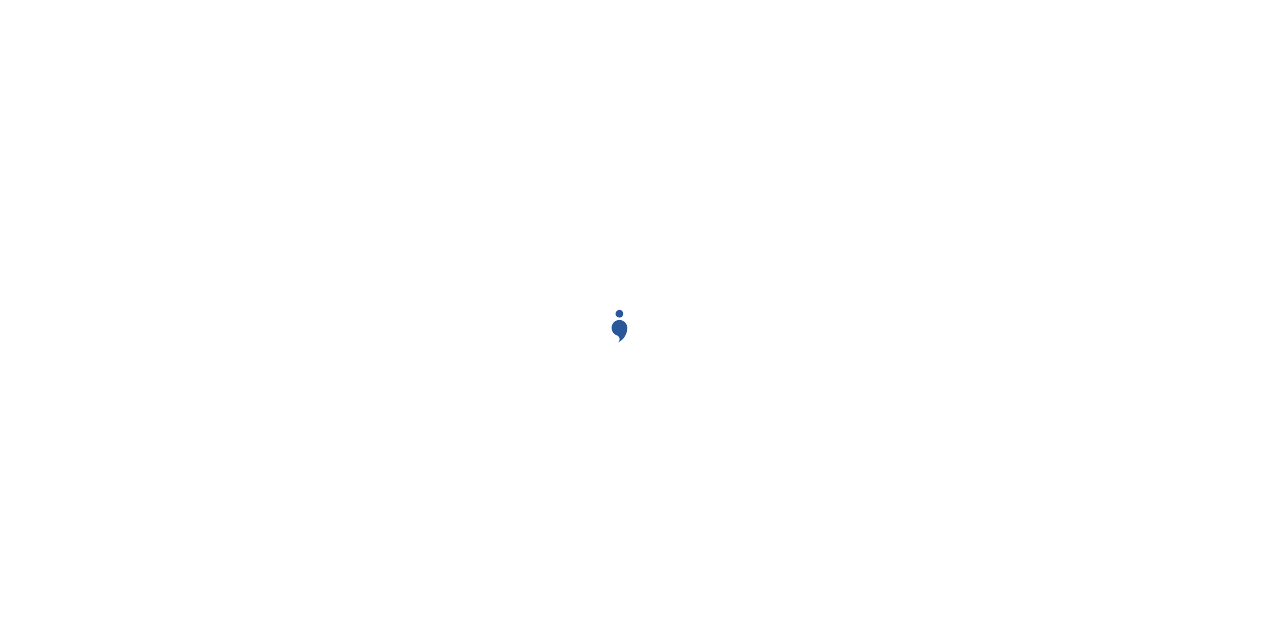 scroll, scrollTop: 0, scrollLeft: 0, axis: both 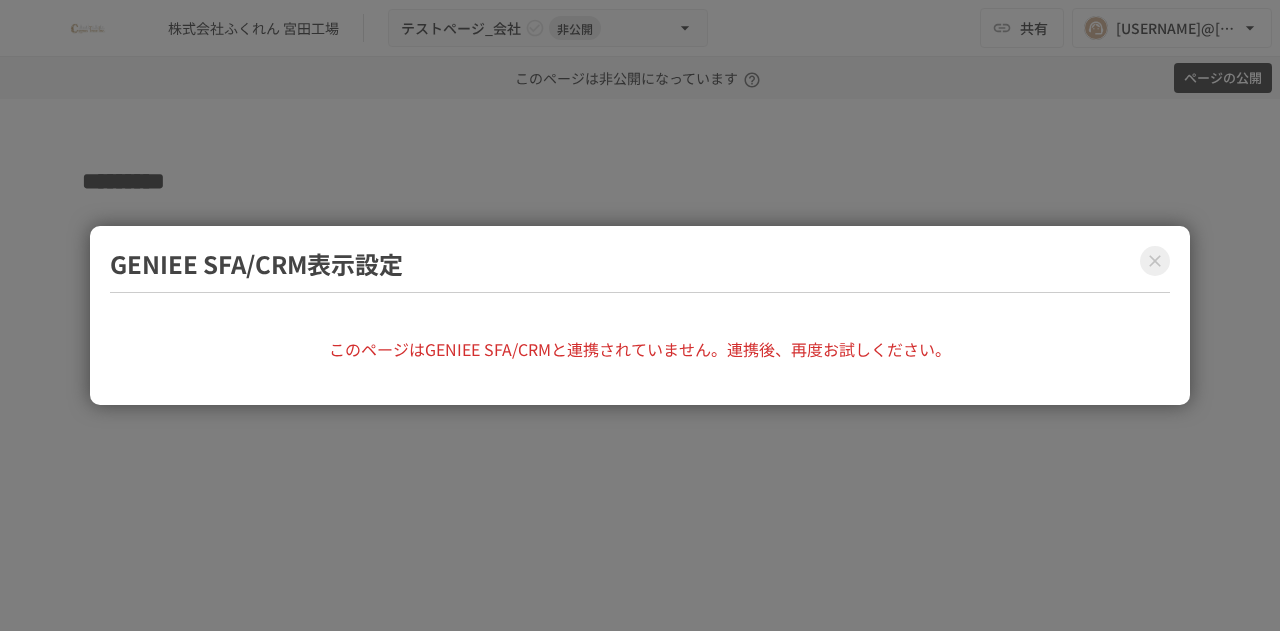 click 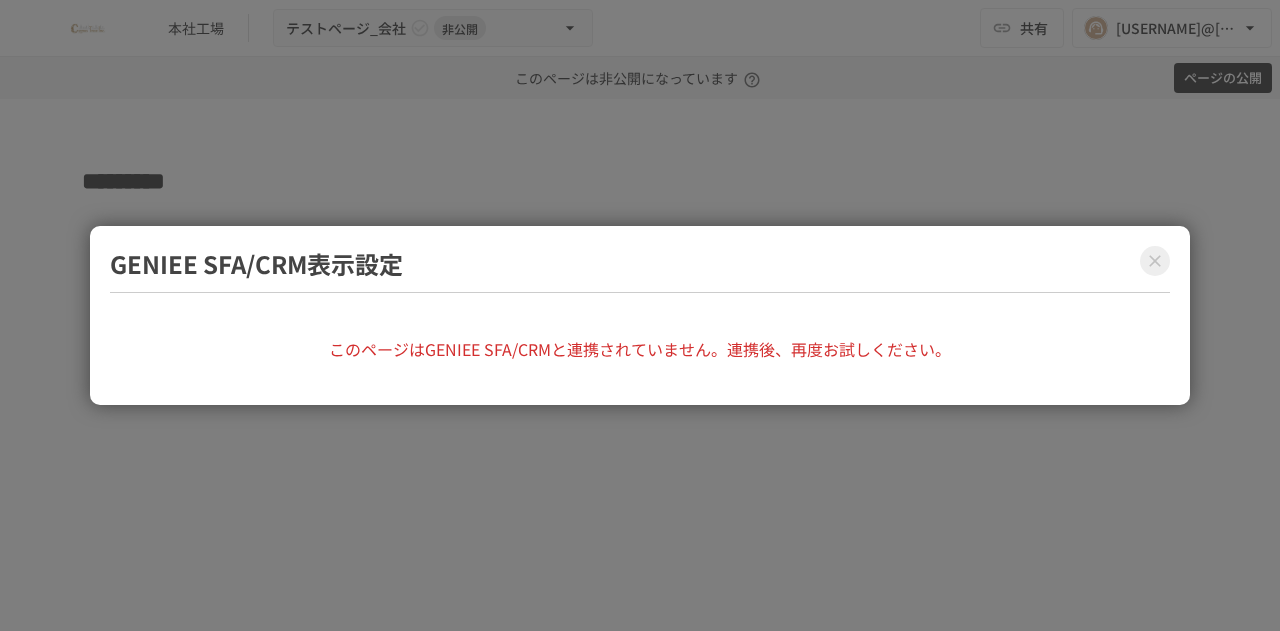 scroll, scrollTop: 0, scrollLeft: 0, axis: both 